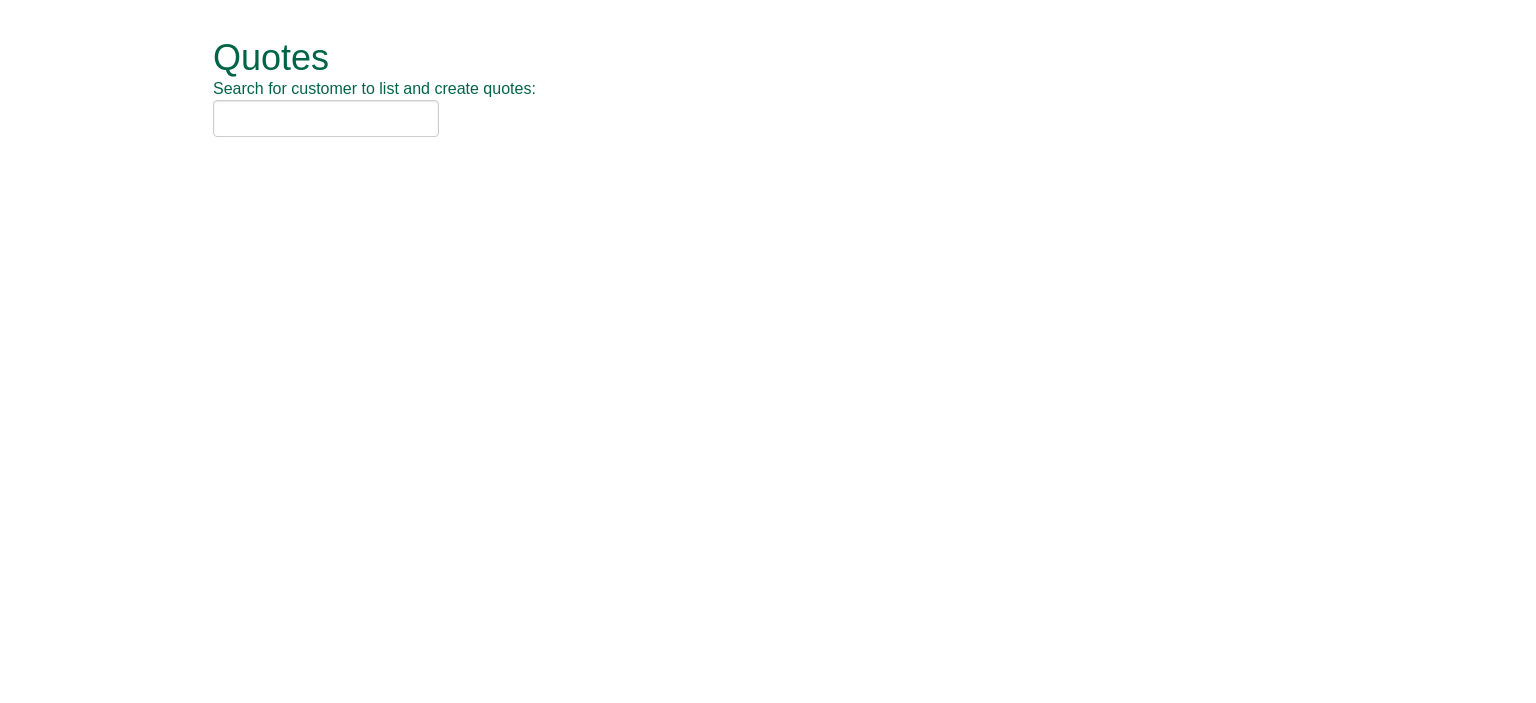 scroll, scrollTop: 0, scrollLeft: 0, axis: both 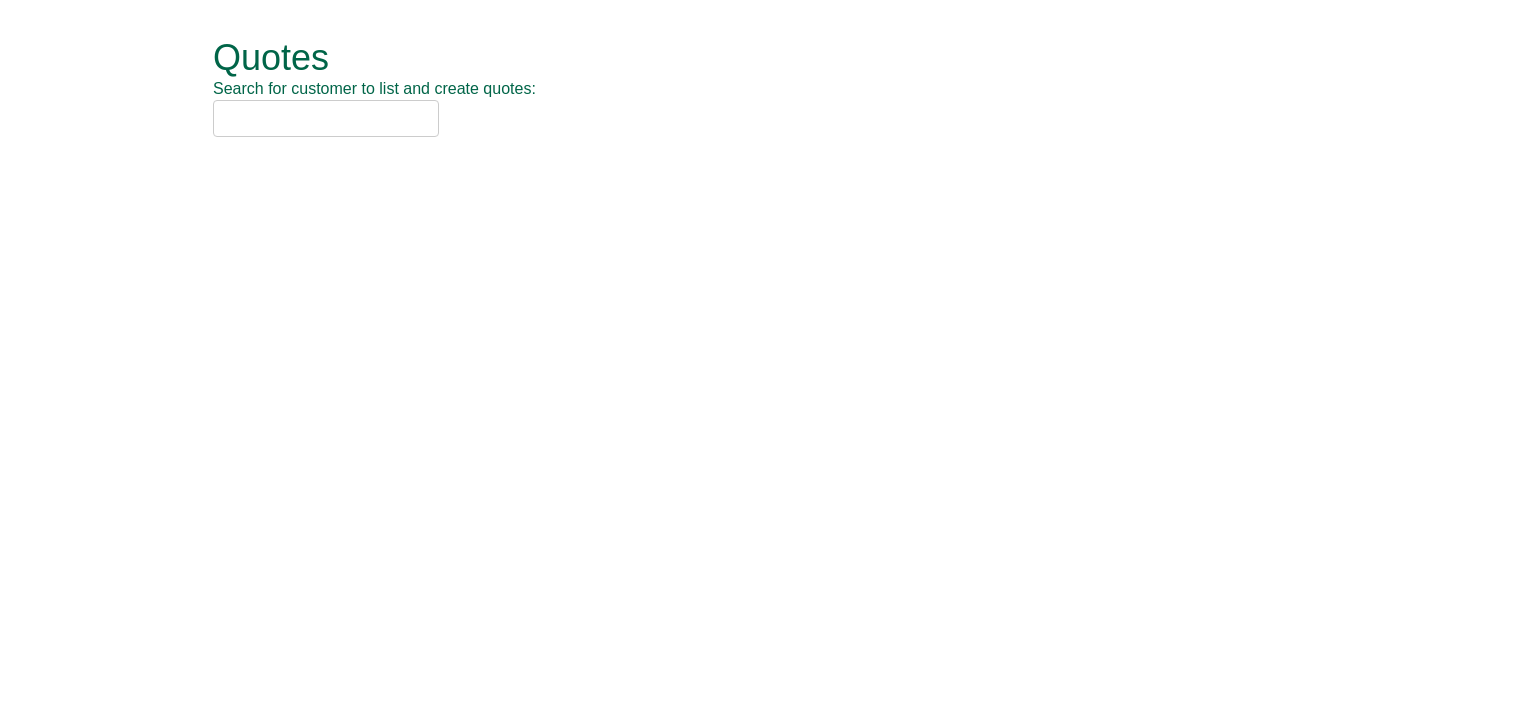 click at bounding box center (326, 118) 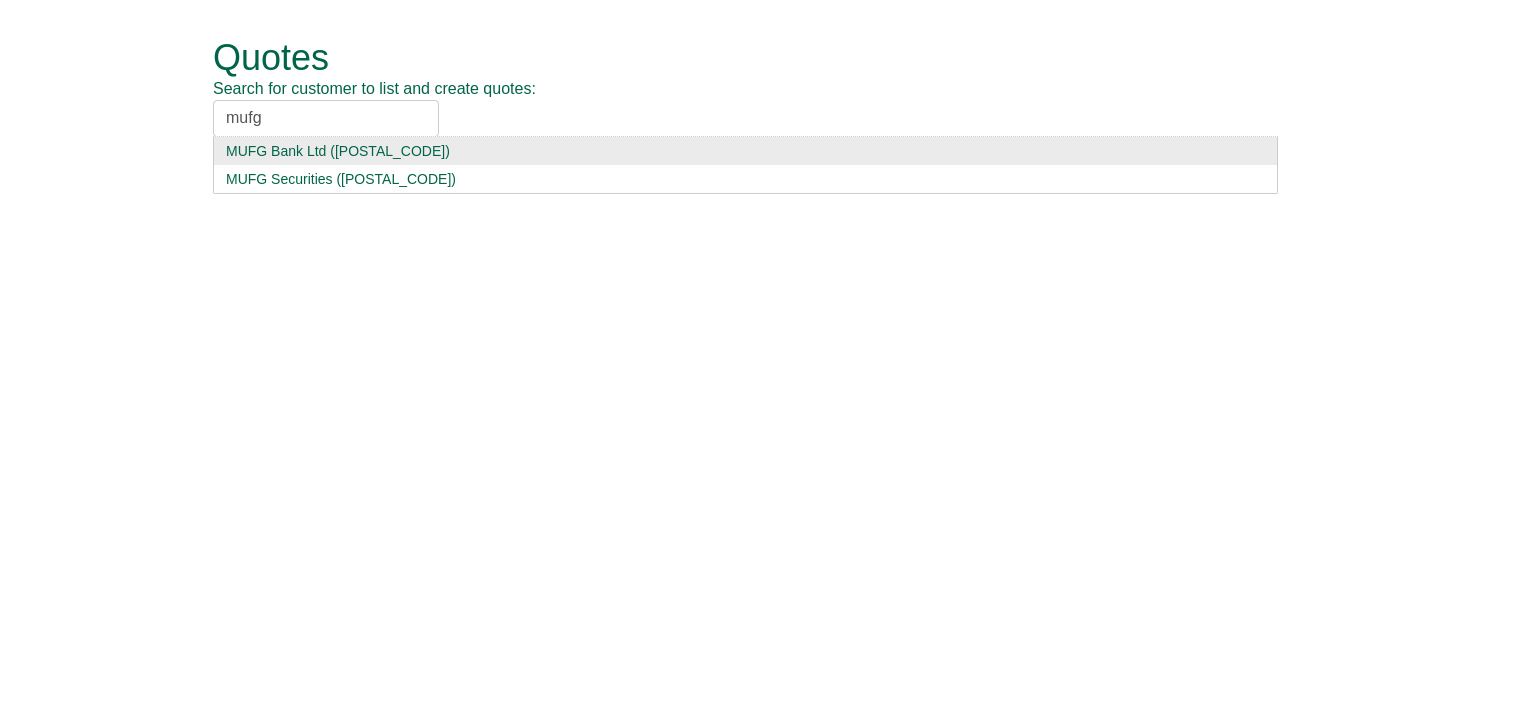 type on "mufg" 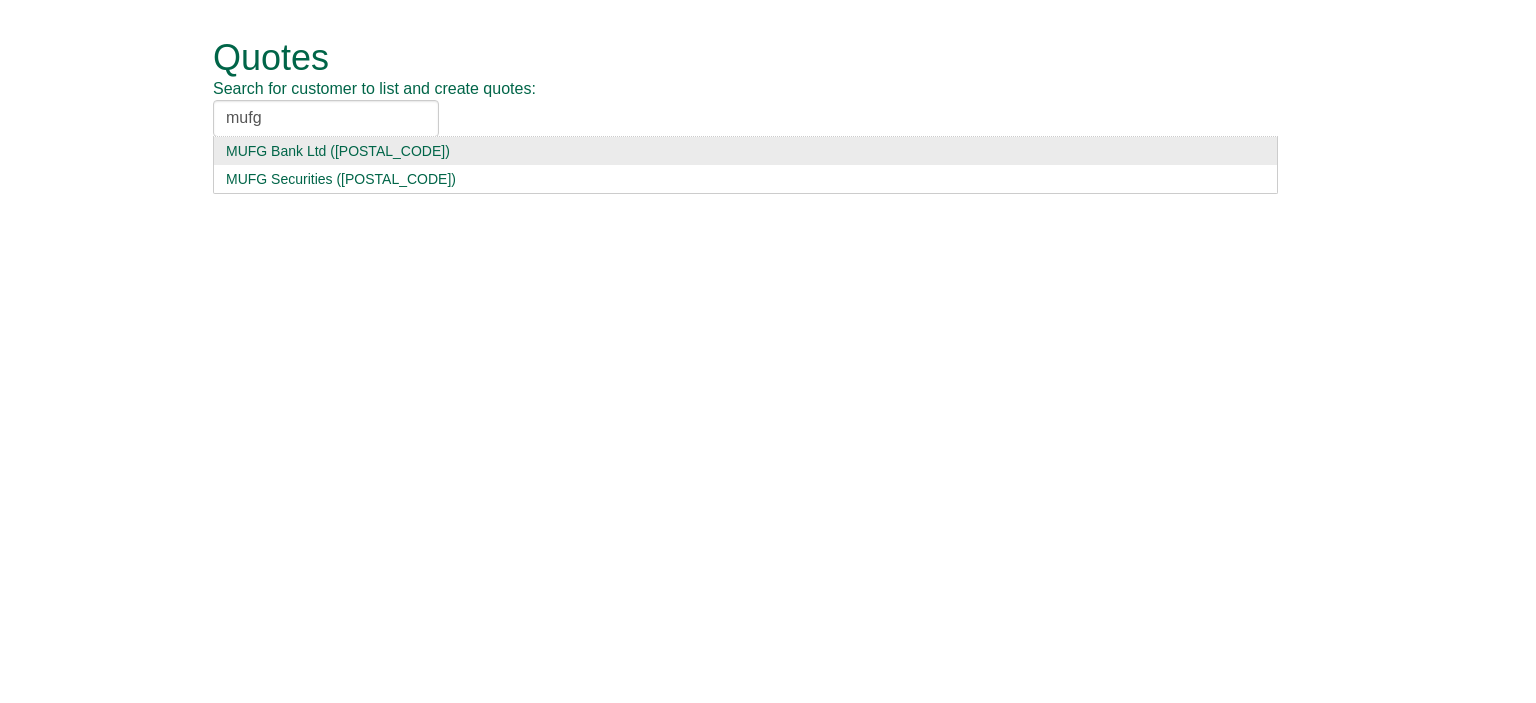 click on "MUFG Bank Ltd (BAN04)" at bounding box center [745, 151] 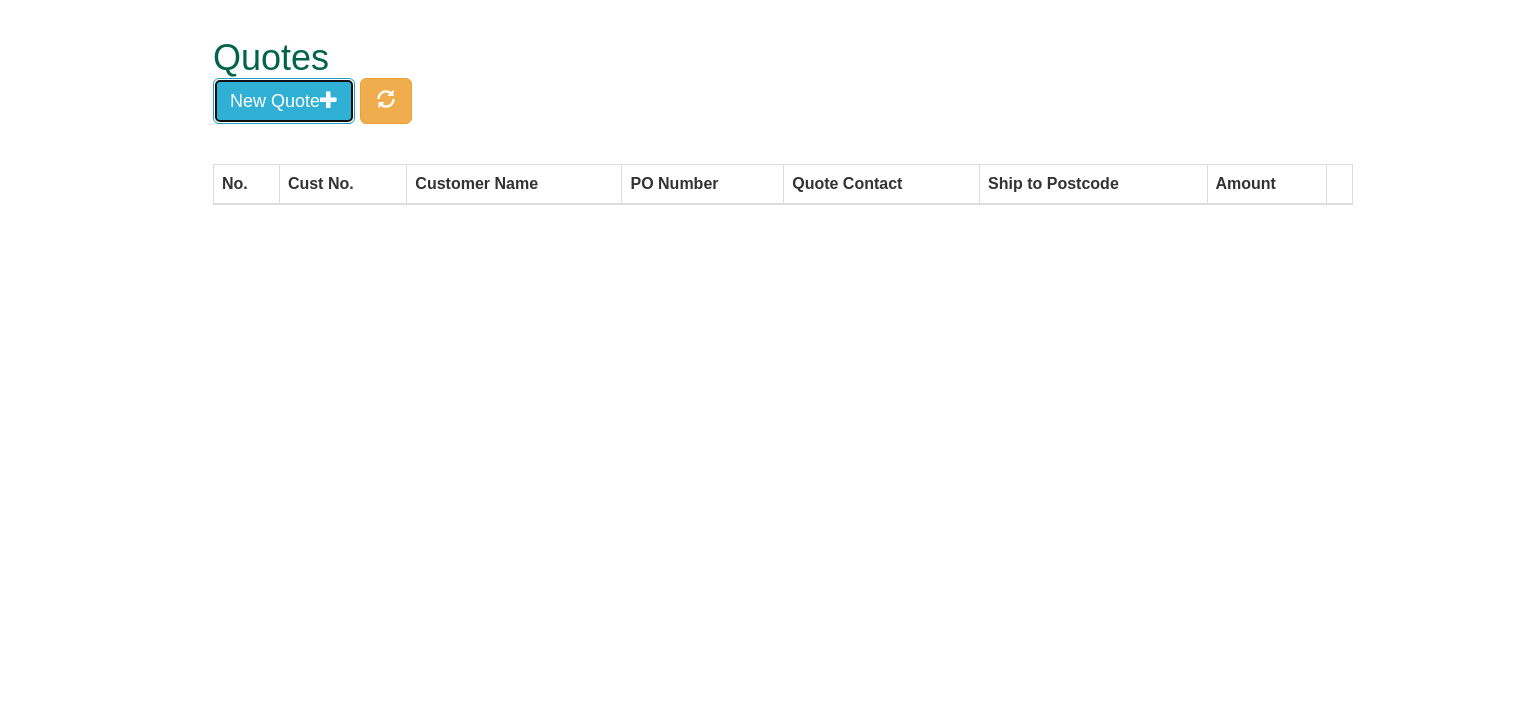 click on "New Quote" at bounding box center [284, 101] 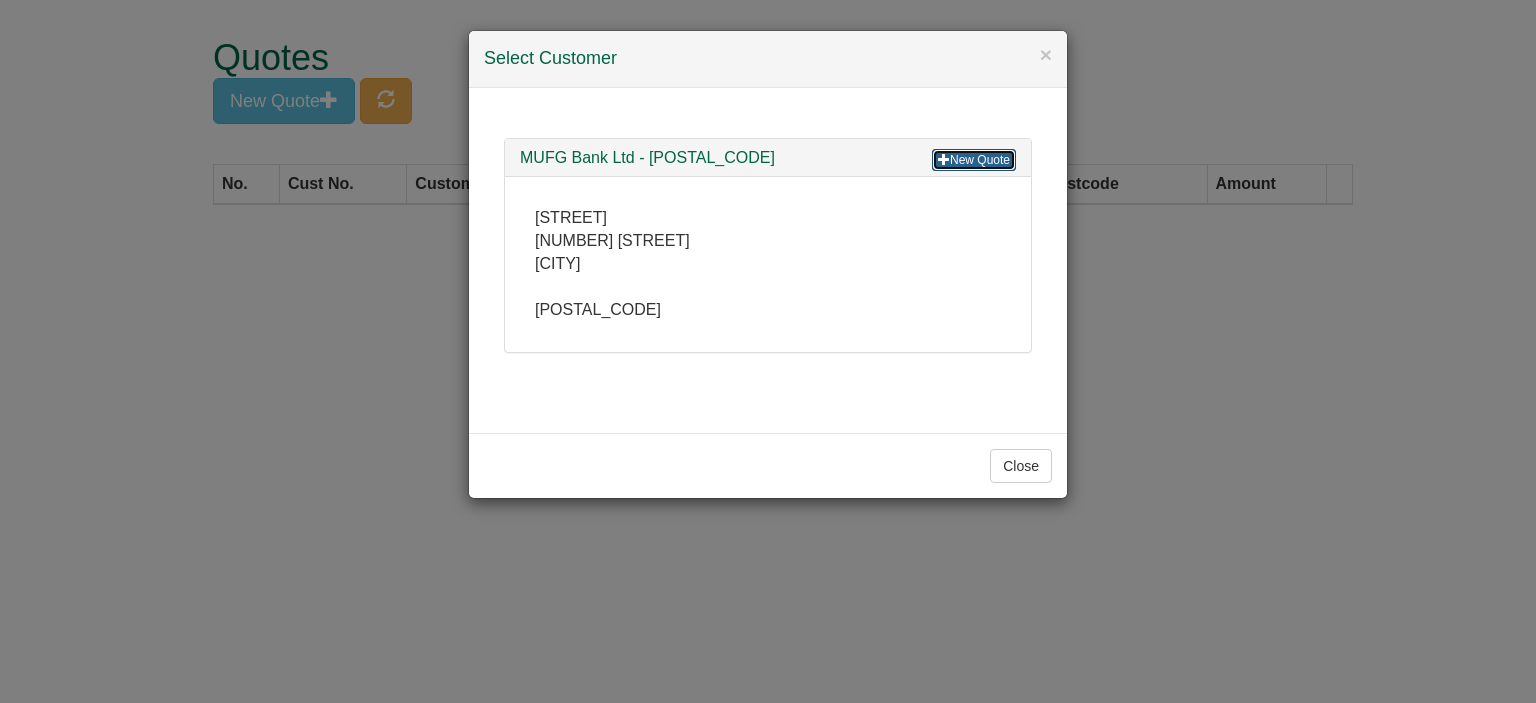 click on "New Quote" at bounding box center (974, 160) 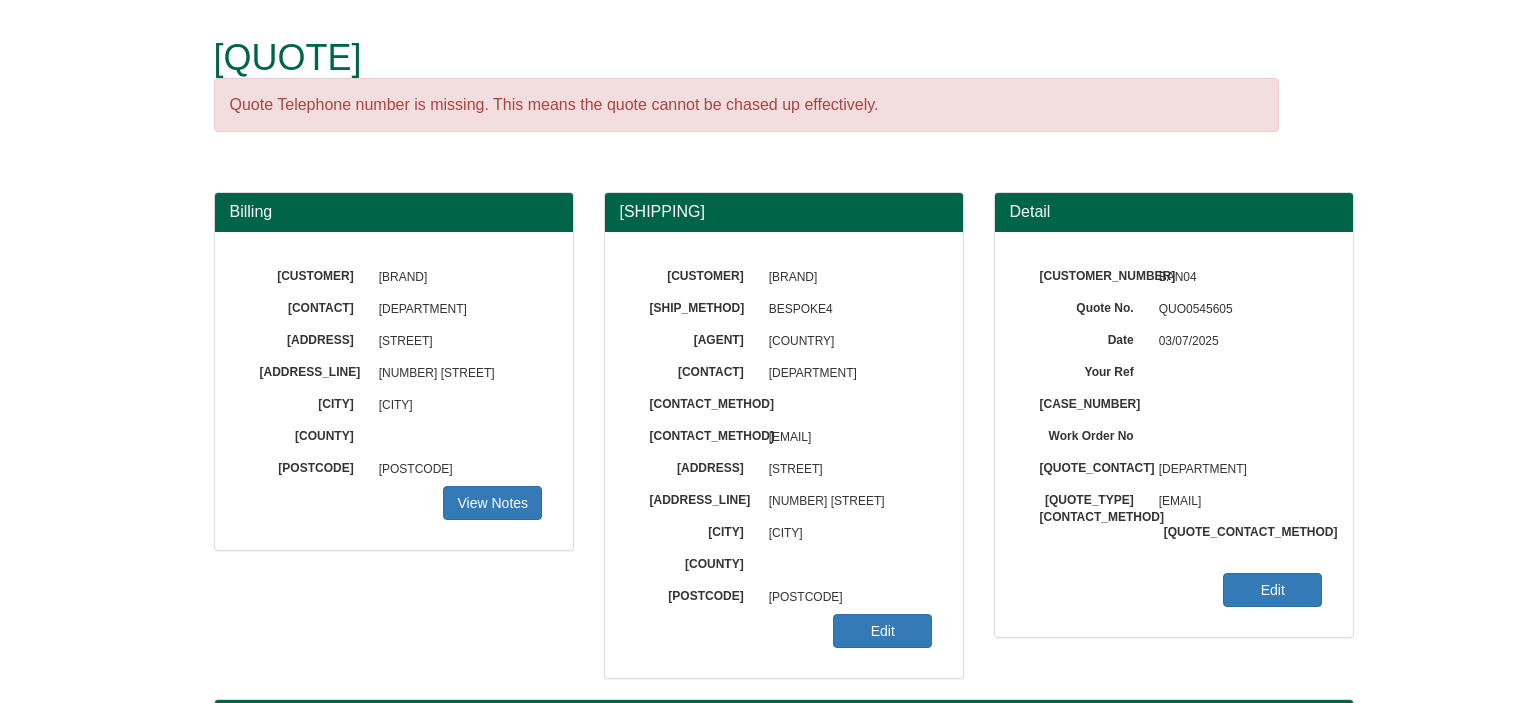scroll, scrollTop: 0, scrollLeft: 0, axis: both 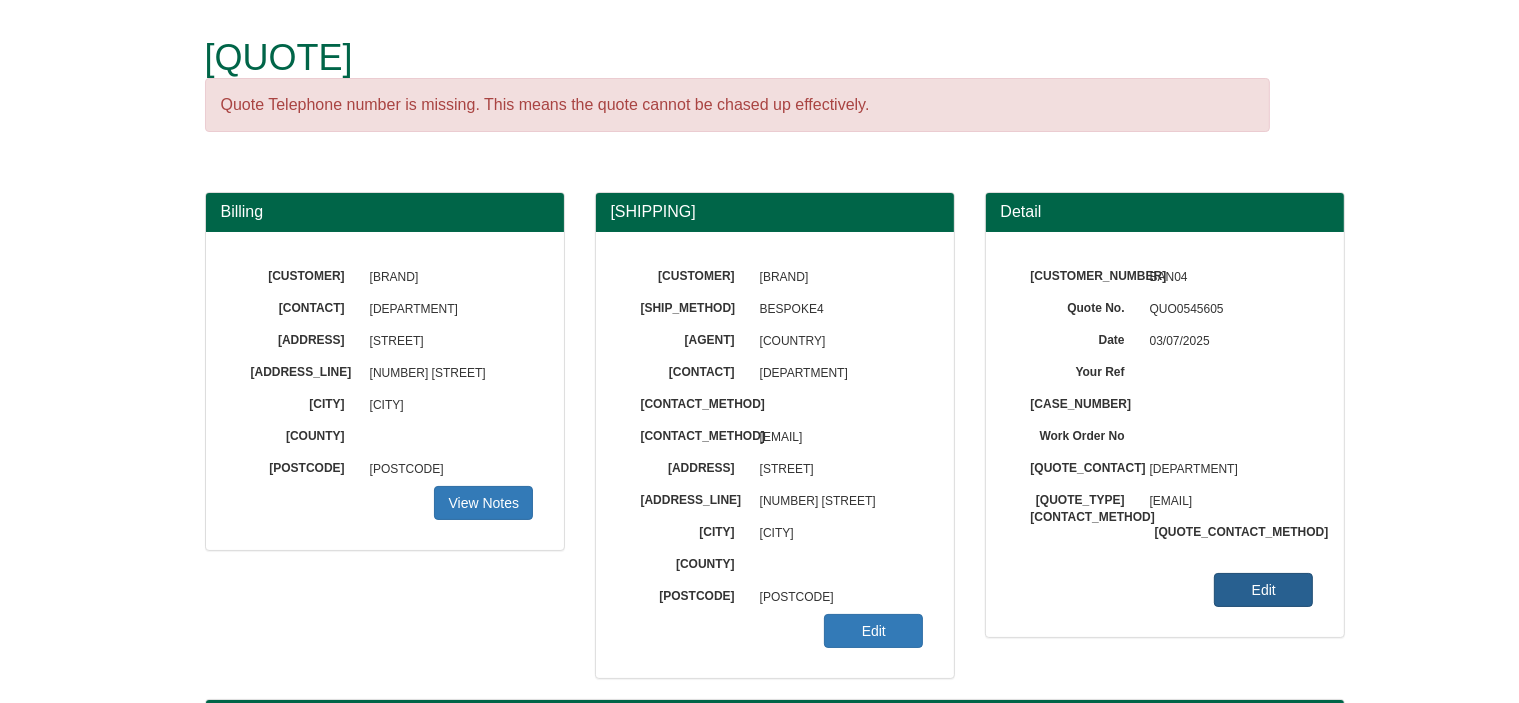click on "Edit" at bounding box center (483, 503) 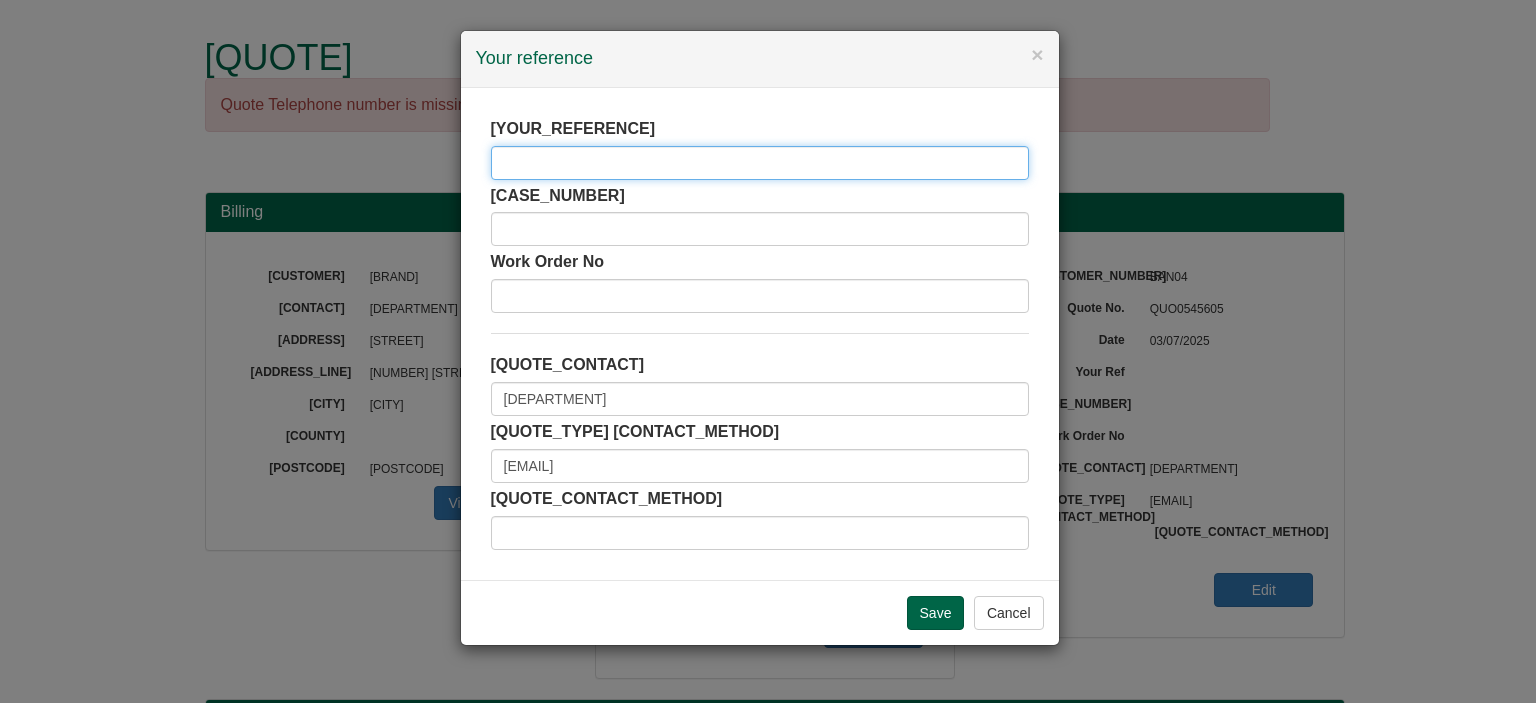 click at bounding box center (760, 163) 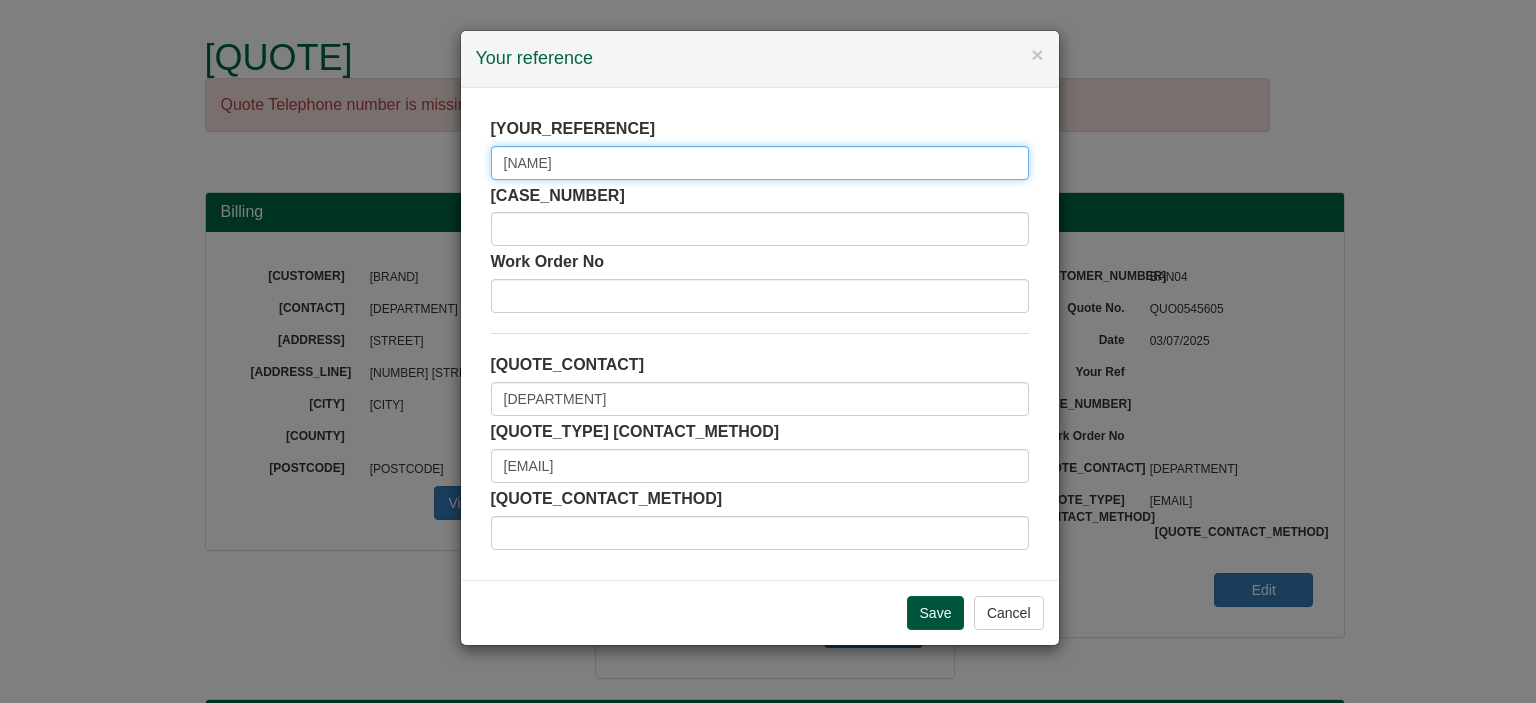type on "[CUSTOMER_NAME]" 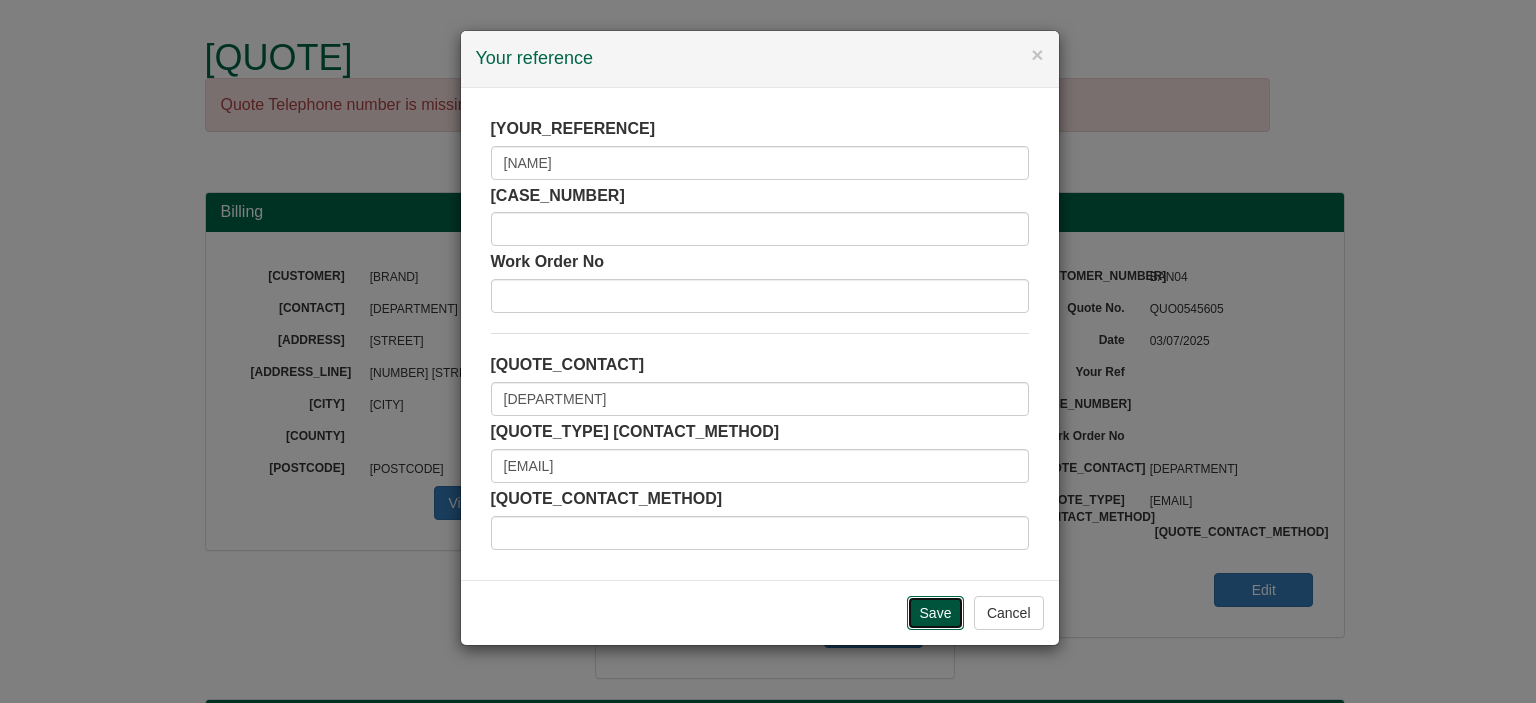 click on "Save" at bounding box center (936, 613) 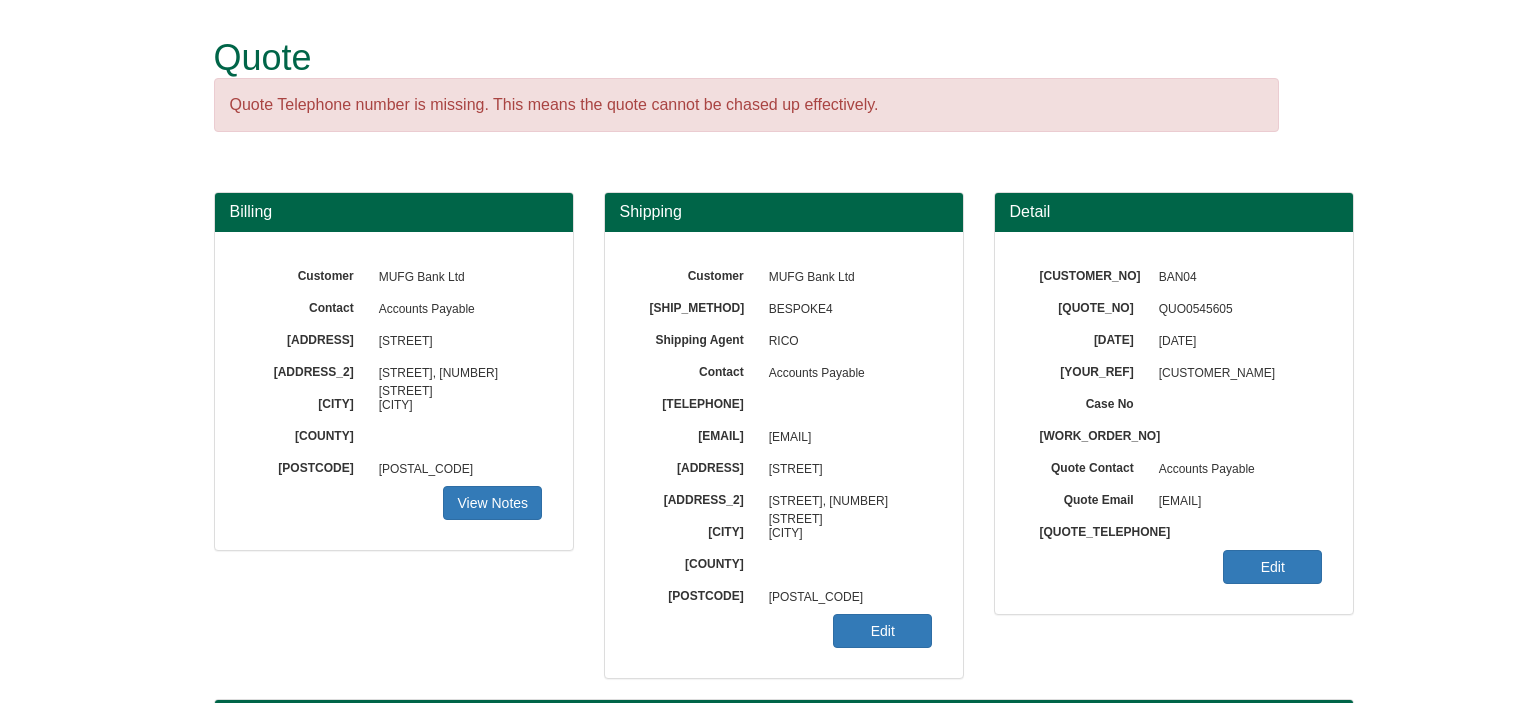 scroll, scrollTop: 0, scrollLeft: 0, axis: both 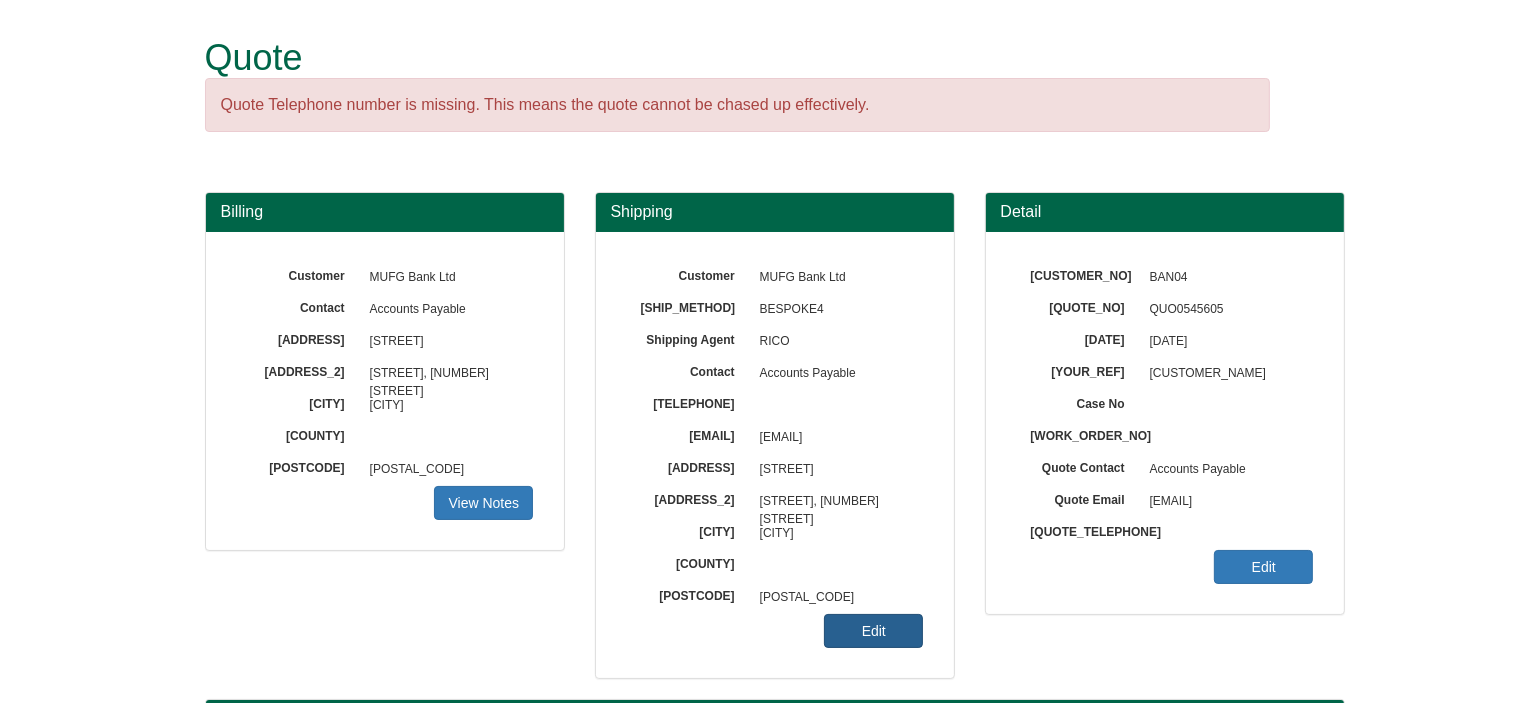 click on "Edit" at bounding box center [483, 503] 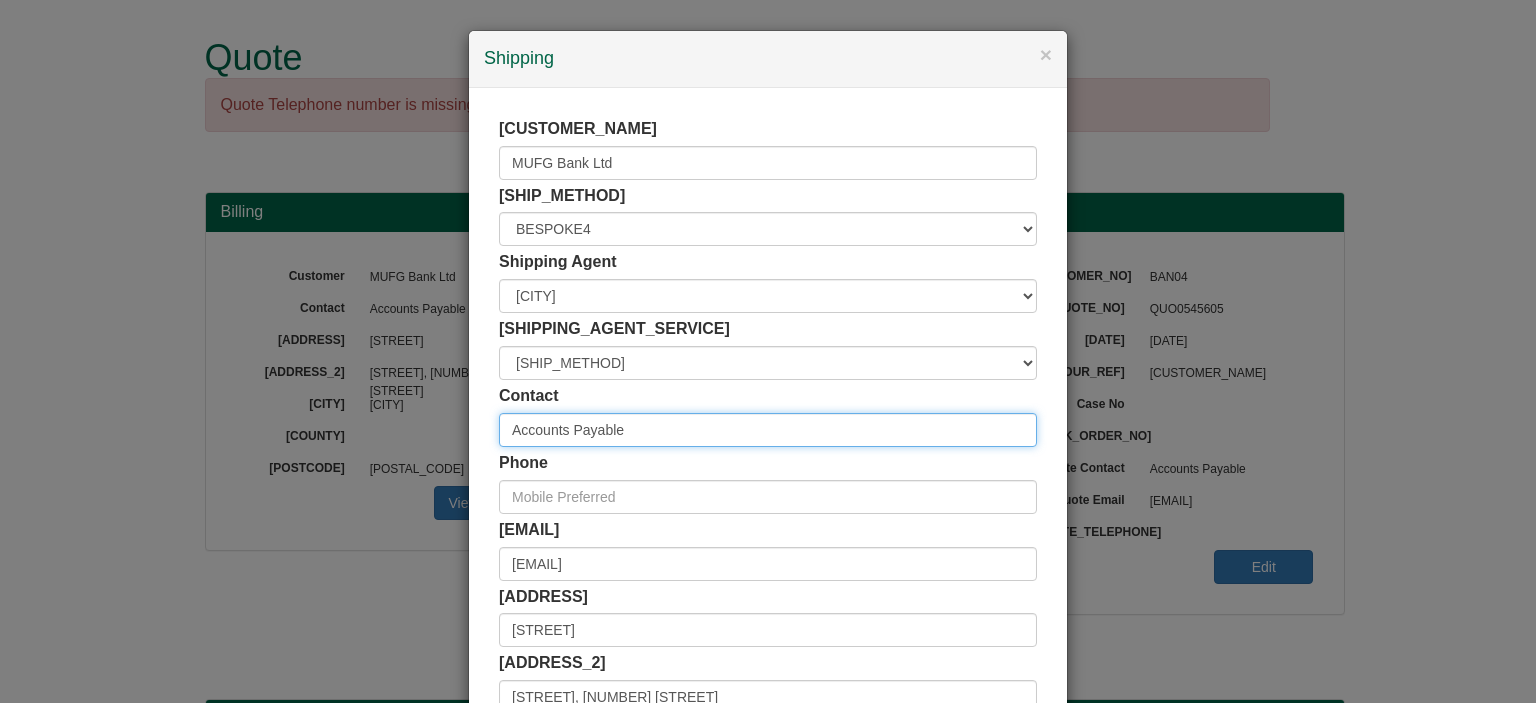 click on "Accounts Payable" at bounding box center [768, 430] 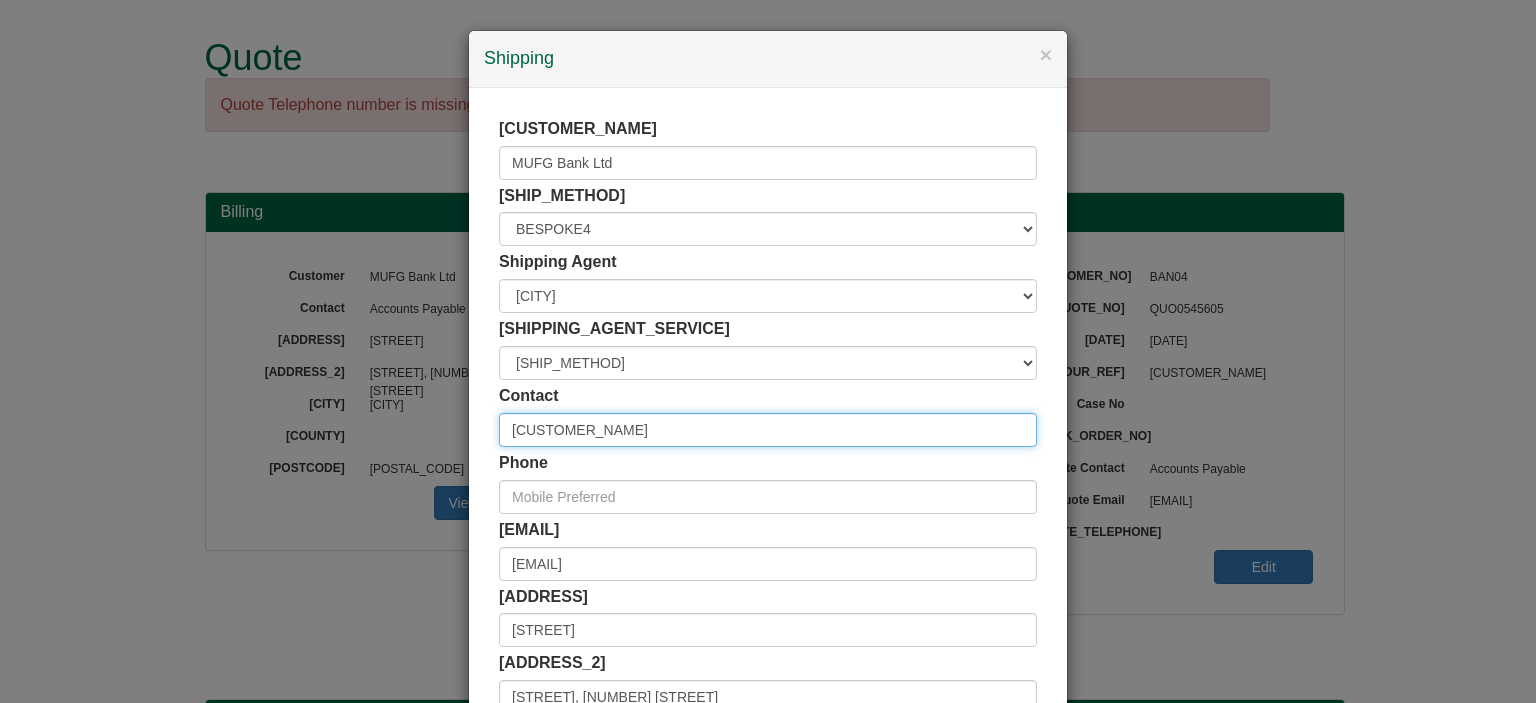 type on "[CUSTOMER_NAME]" 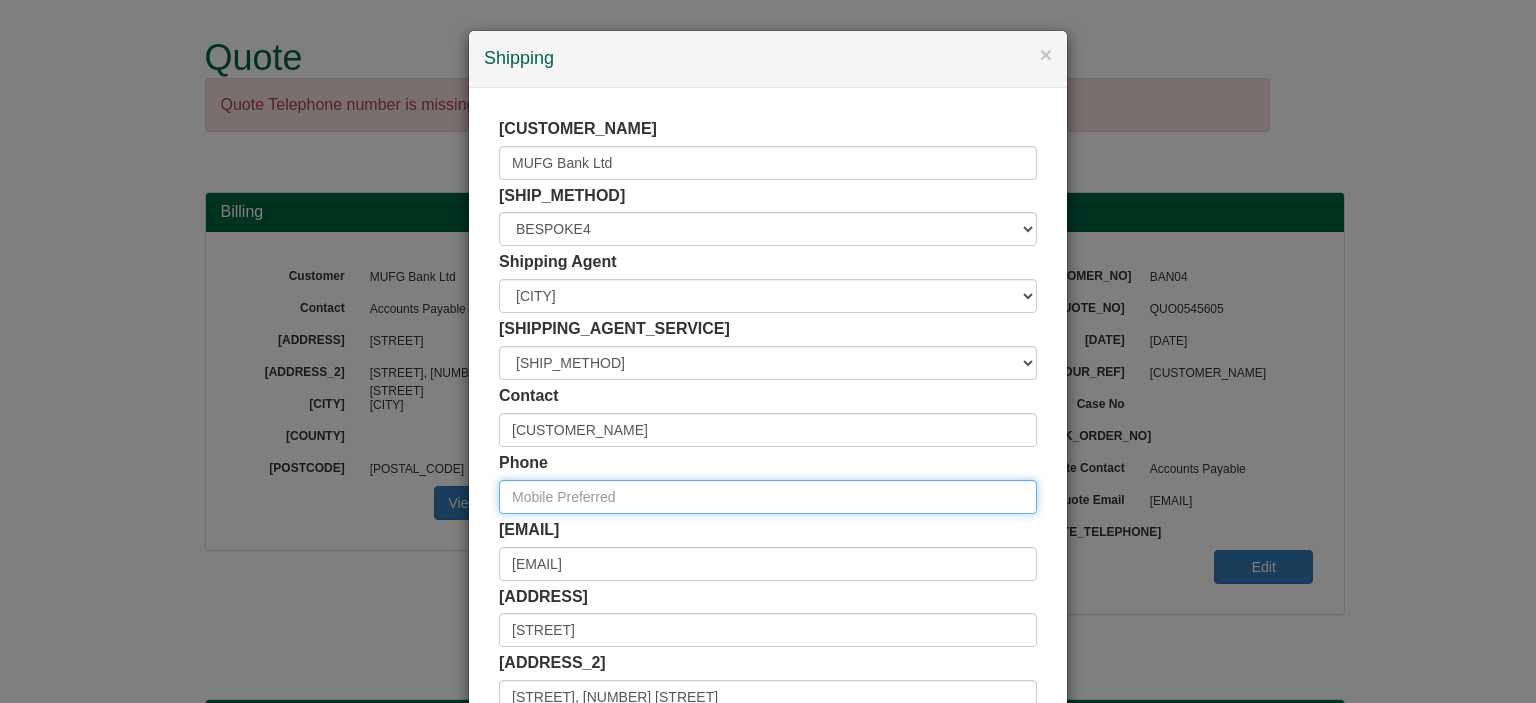 click at bounding box center (768, 497) 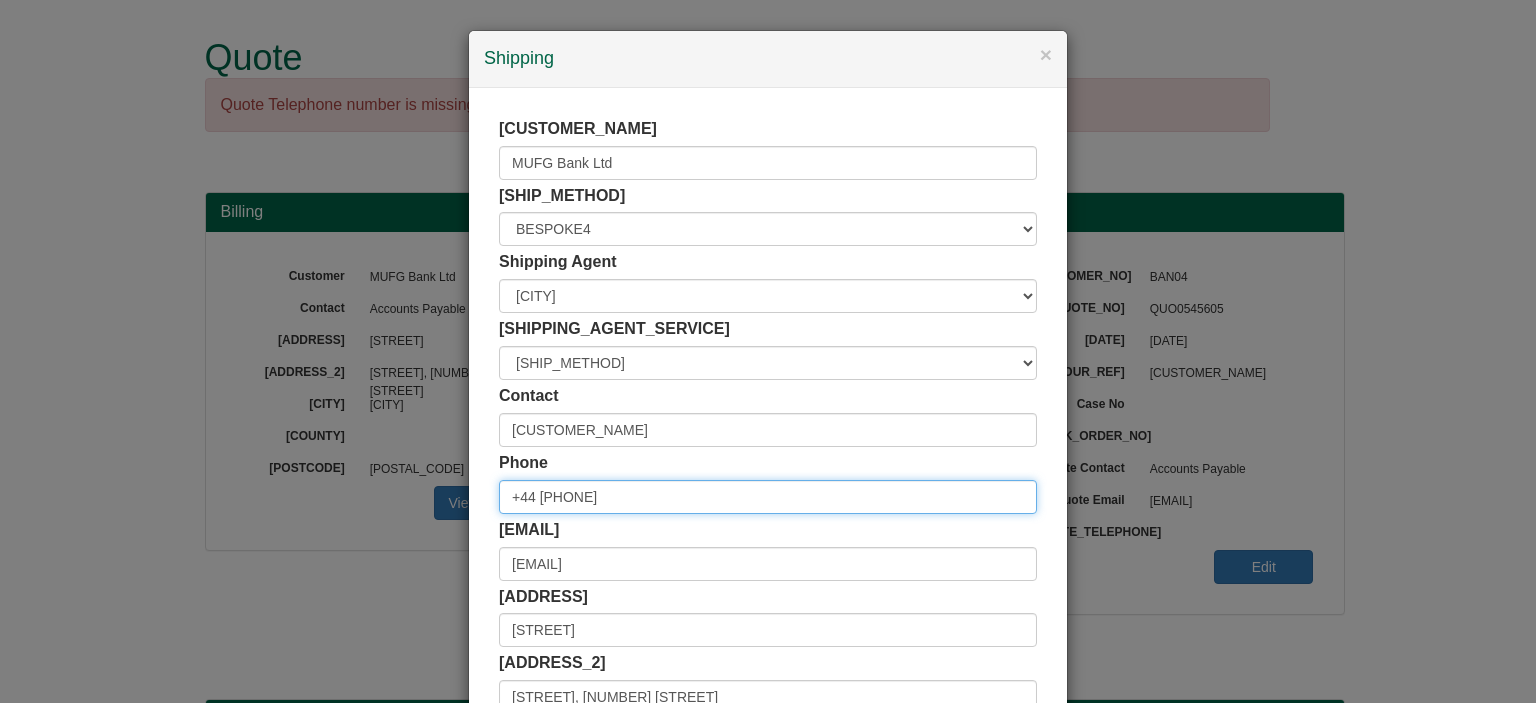 type on "+44 [PHONE]" 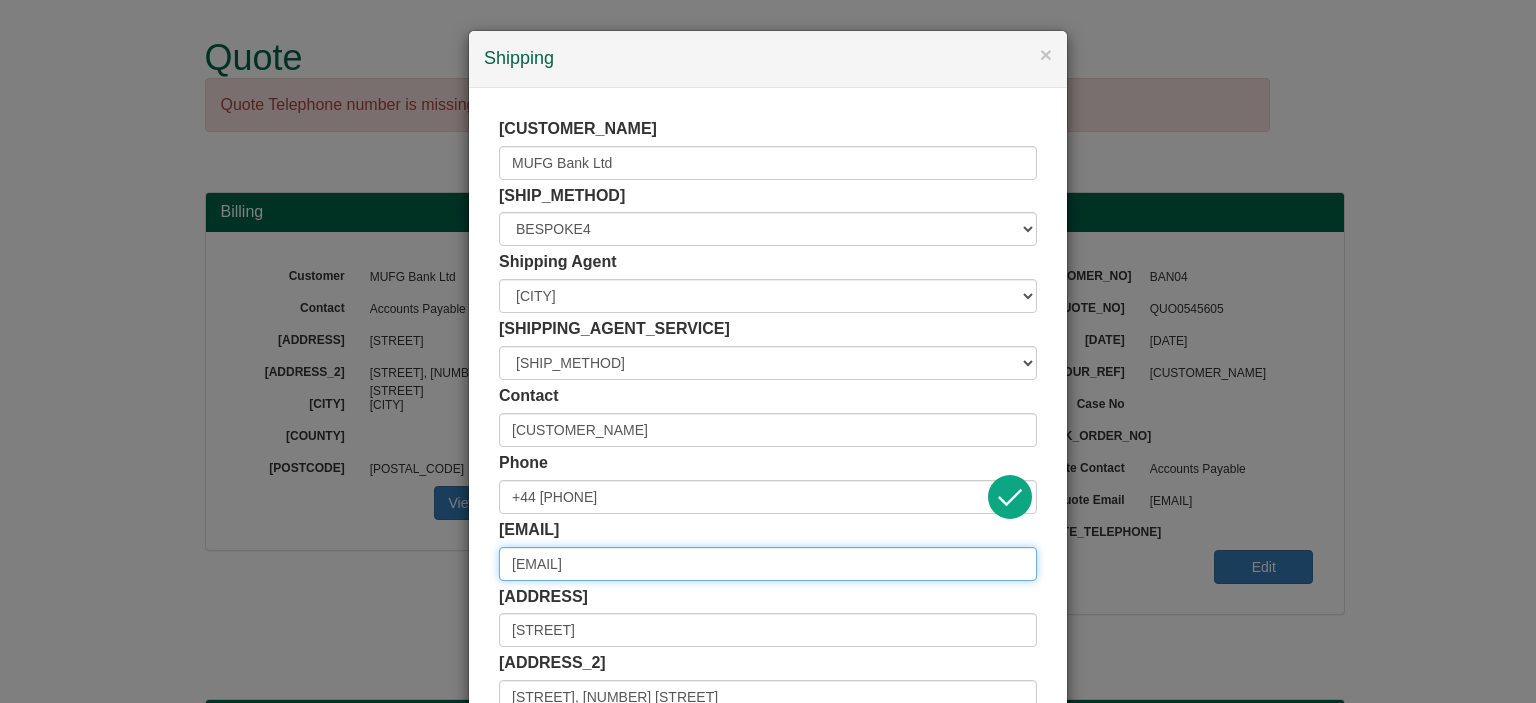 drag, startPoint x: 767, startPoint y: 564, endPoint x: 339, endPoint y: 559, distance: 428.0292 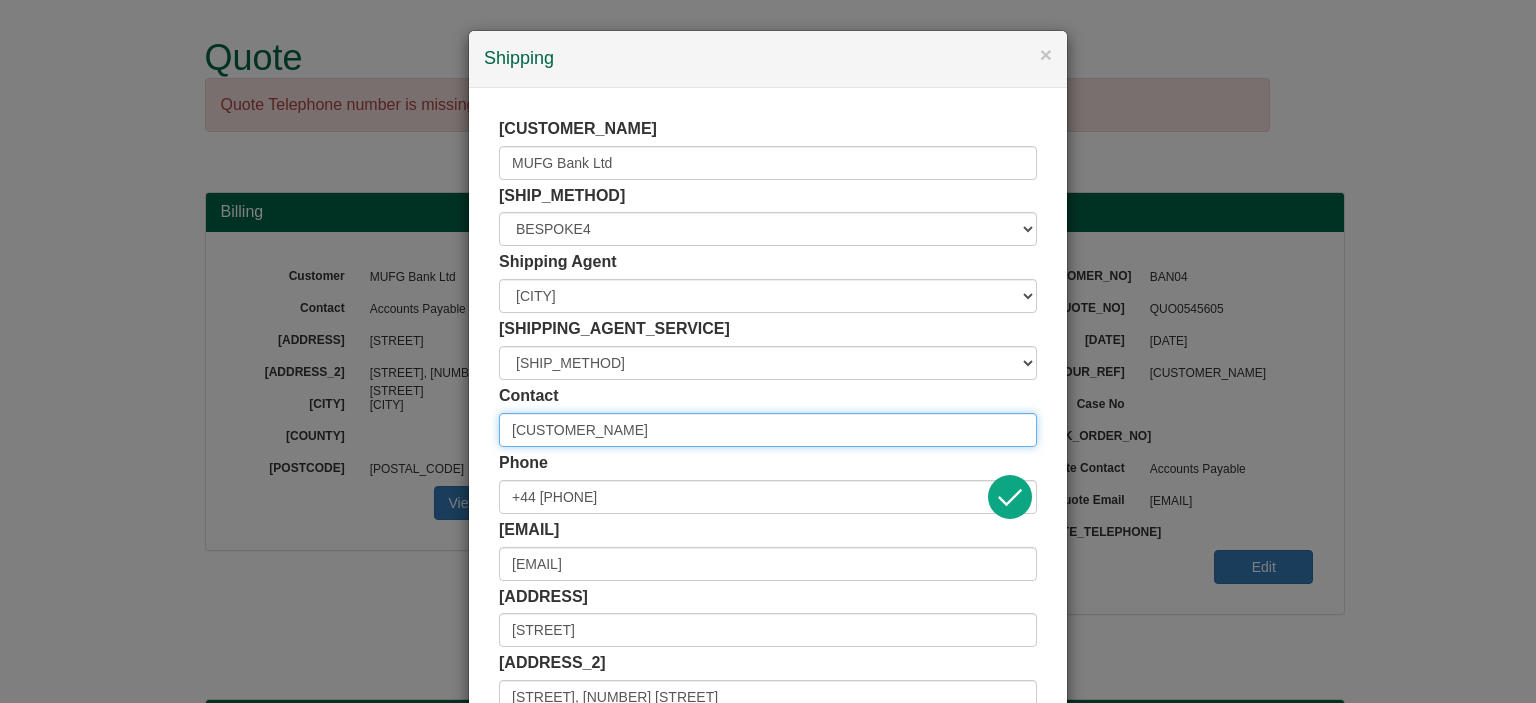 drag, startPoint x: 629, startPoint y: 429, endPoint x: 432, endPoint y: 439, distance: 197.25365 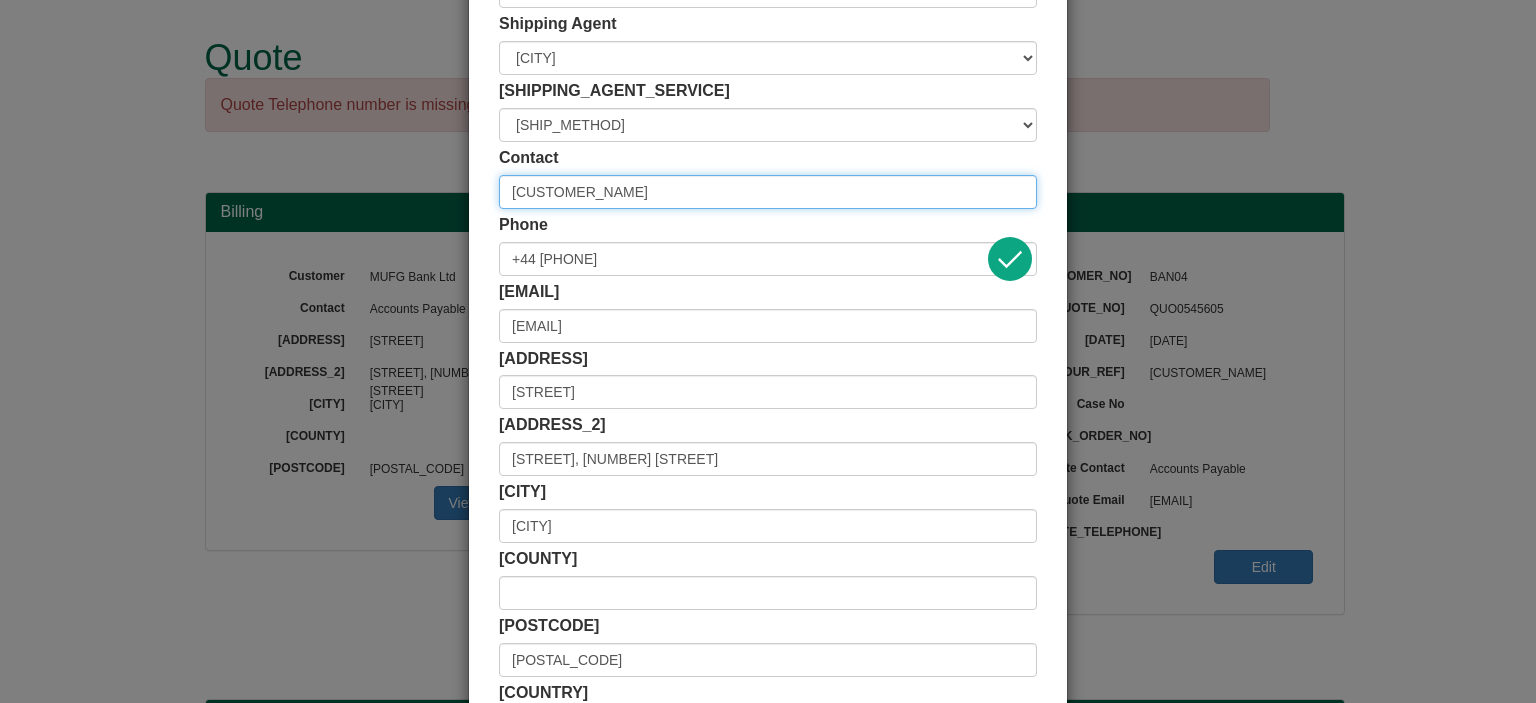 scroll, scrollTop: 403, scrollLeft: 0, axis: vertical 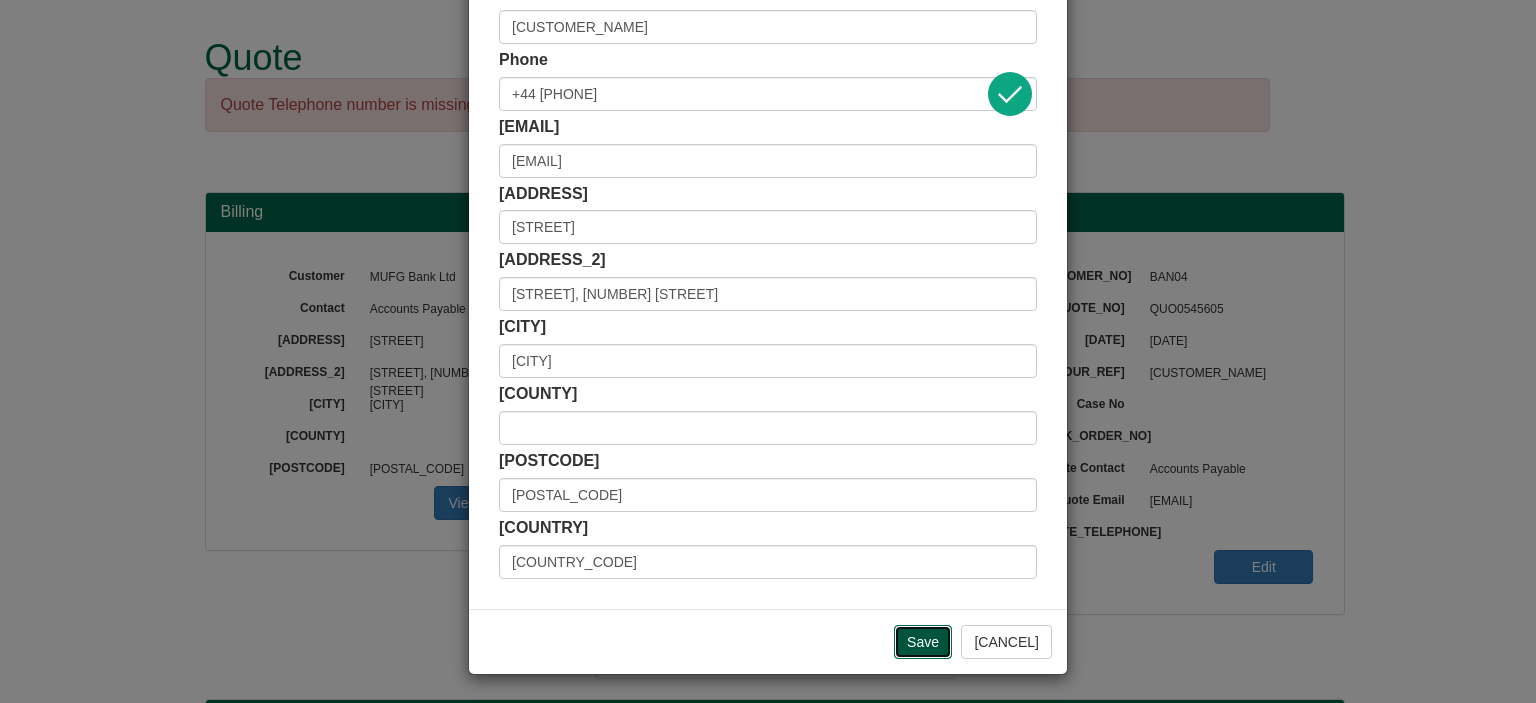 click on "Save" at bounding box center [923, 642] 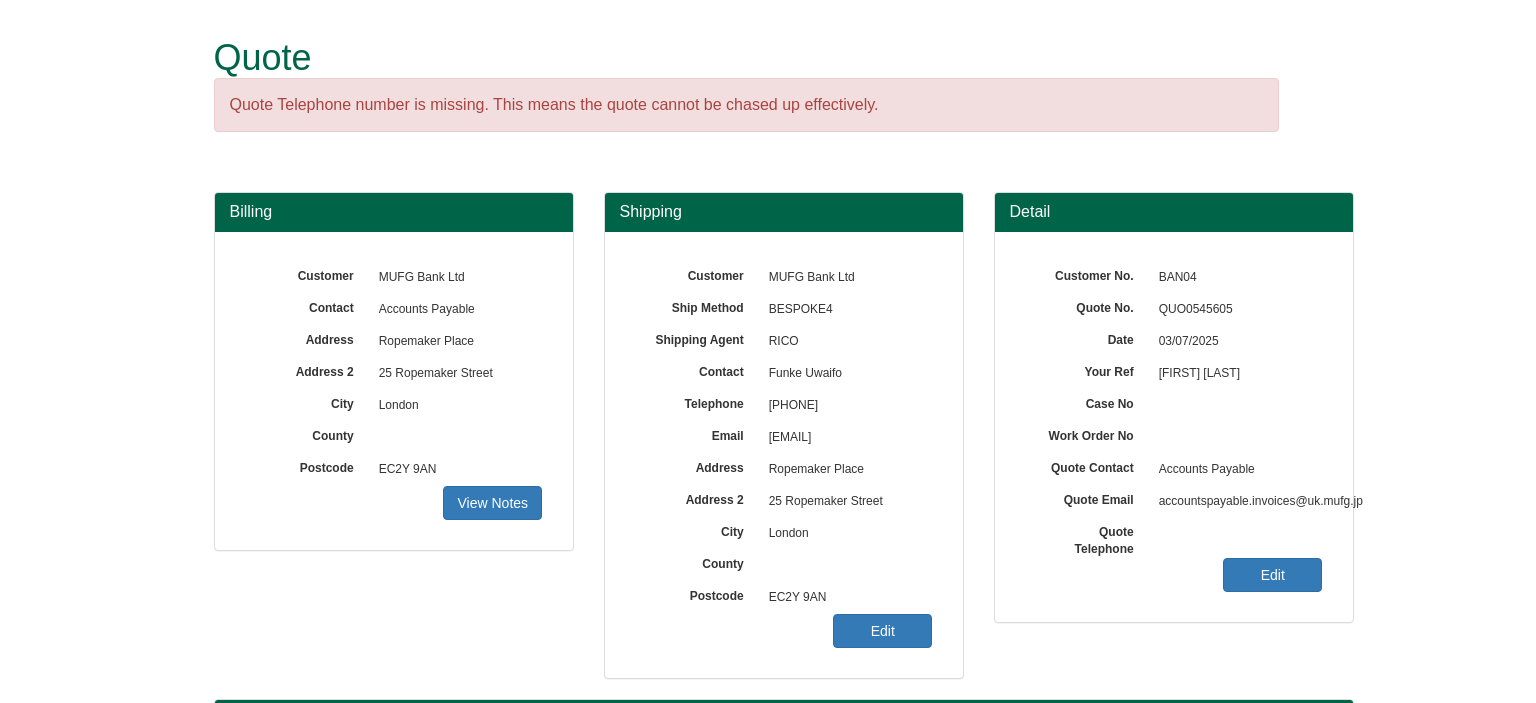 scroll, scrollTop: 0, scrollLeft: 0, axis: both 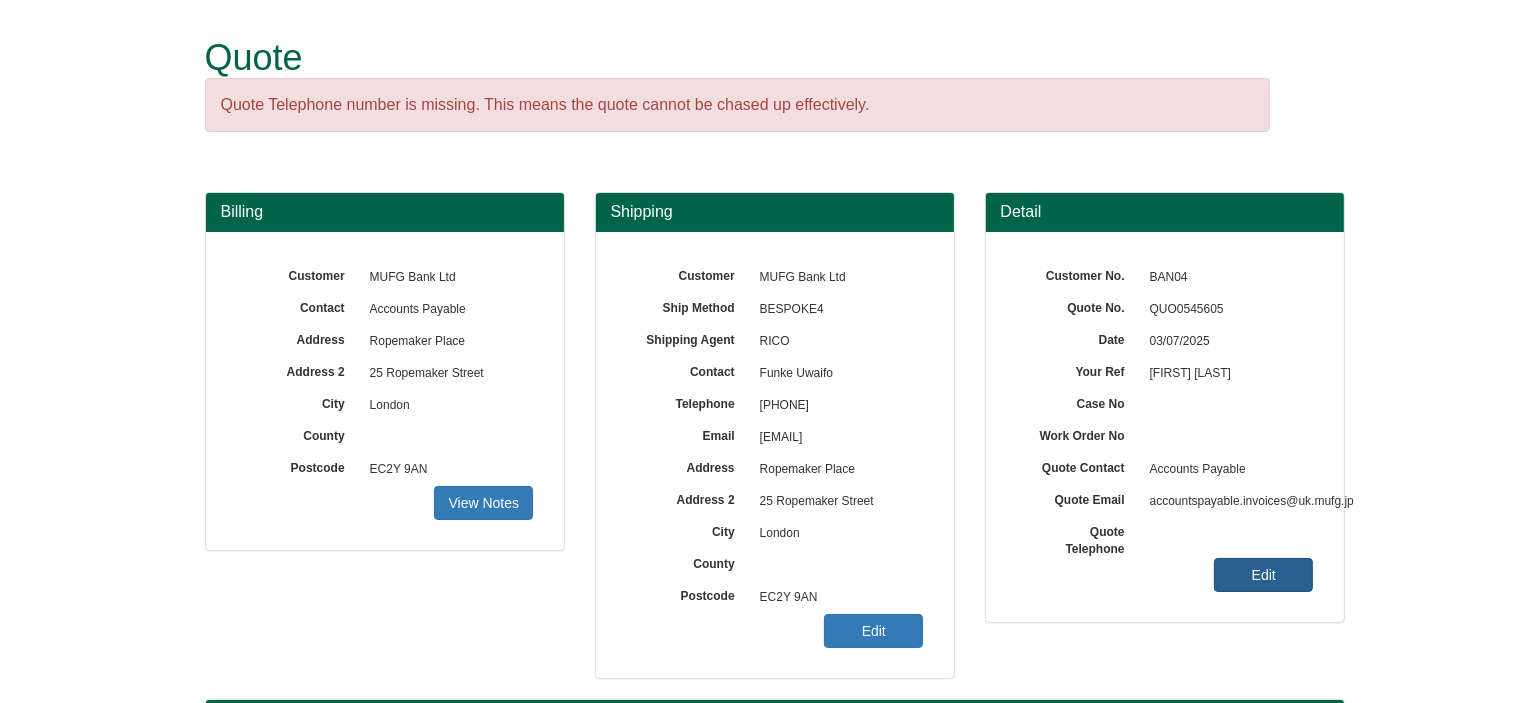 click on "Edit" at bounding box center (483, 503) 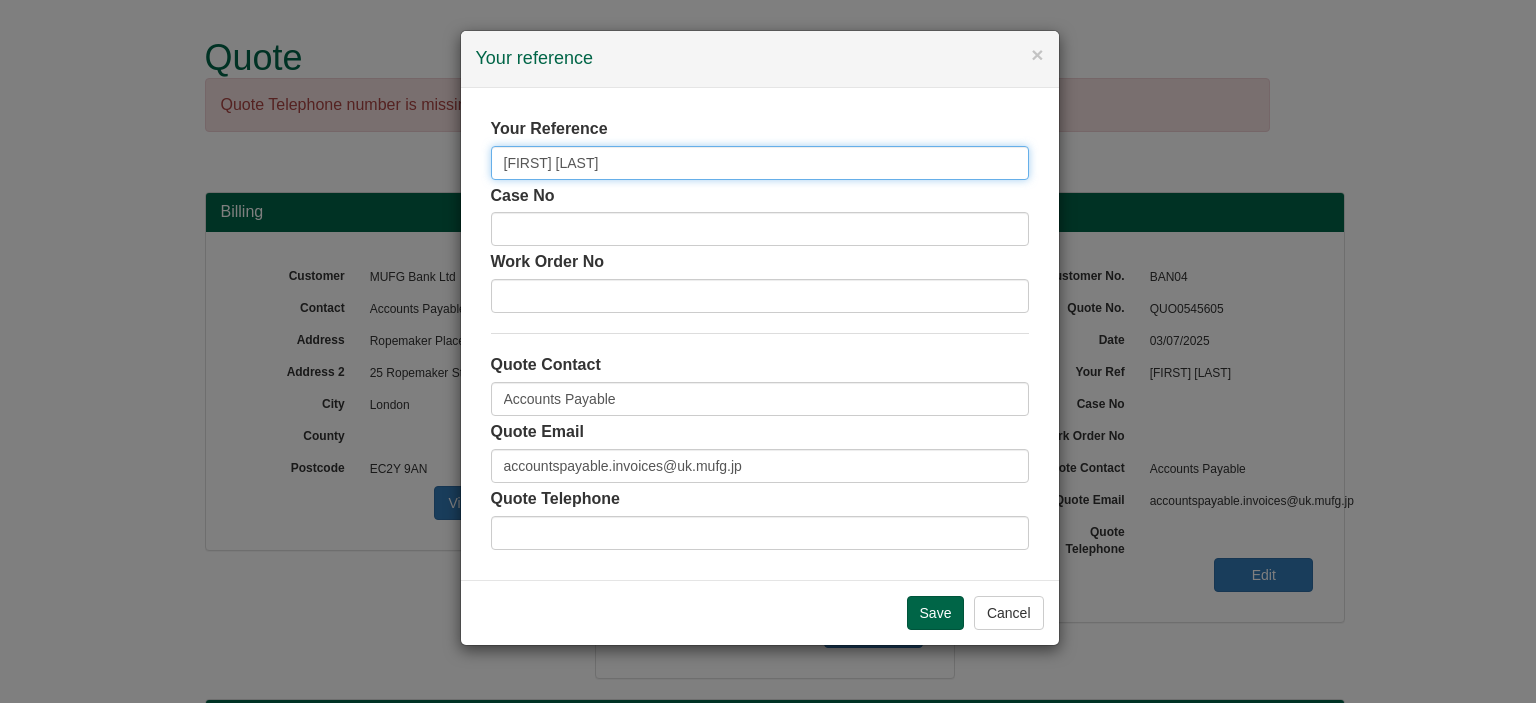 drag, startPoint x: 720, startPoint y: 171, endPoint x: 354, endPoint y: 171, distance: 366 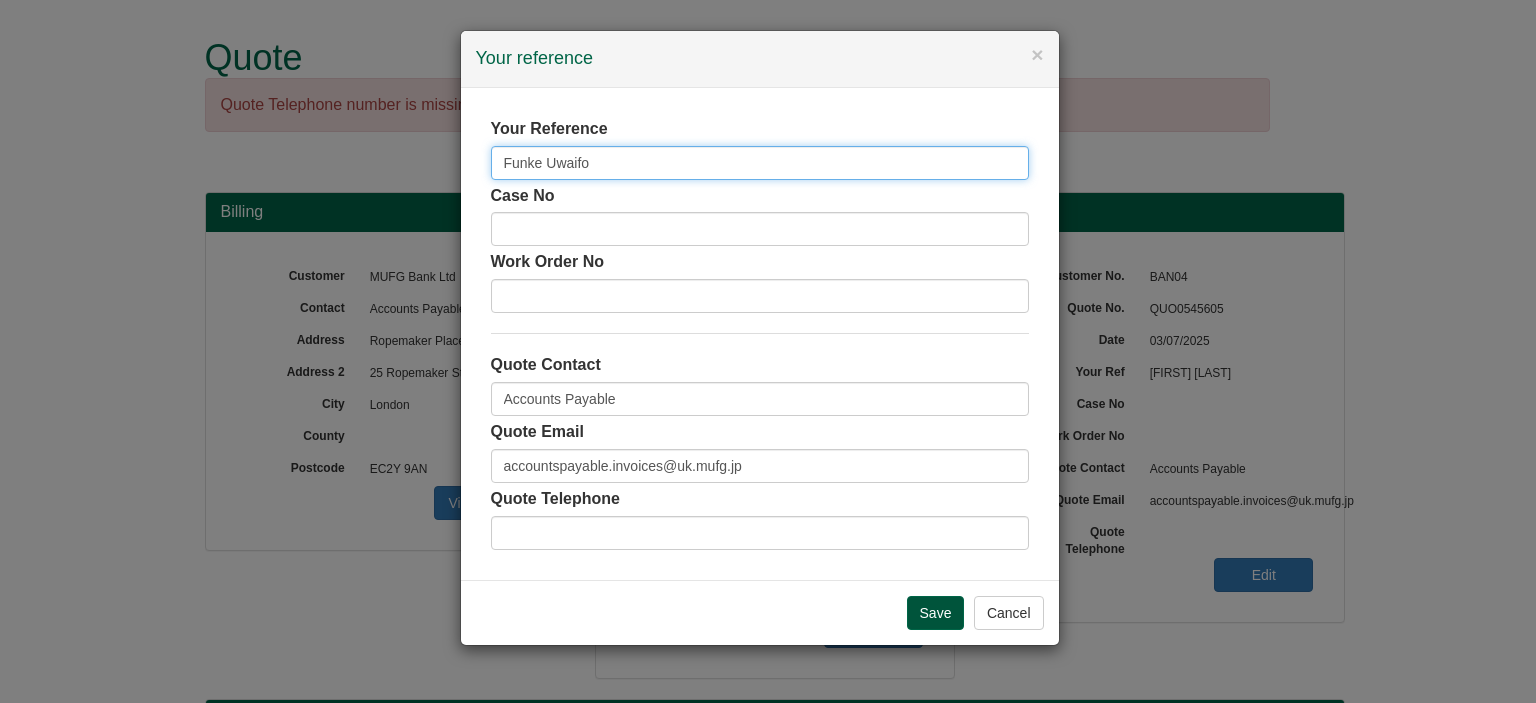 type on "[CUSTOMER_NAME]" 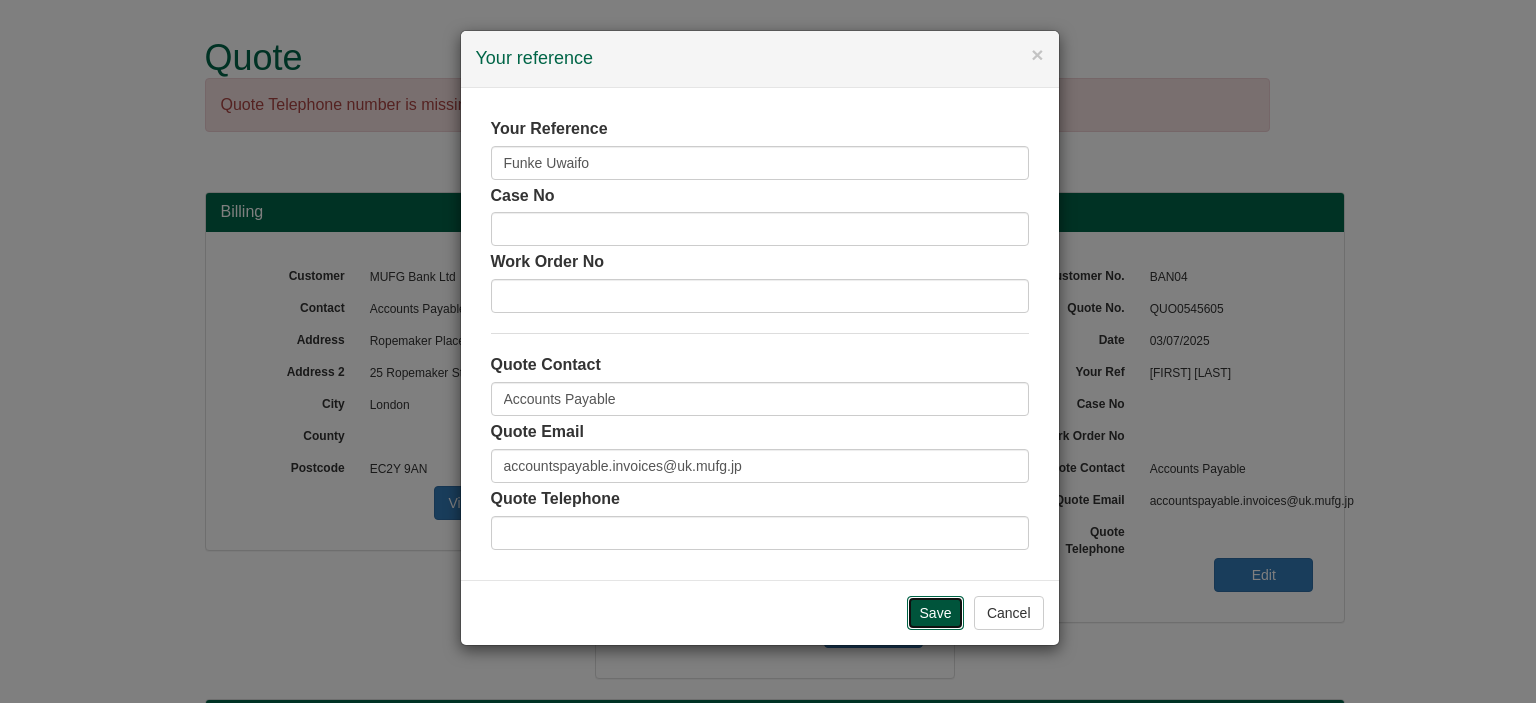 click on "Save" at bounding box center [936, 613] 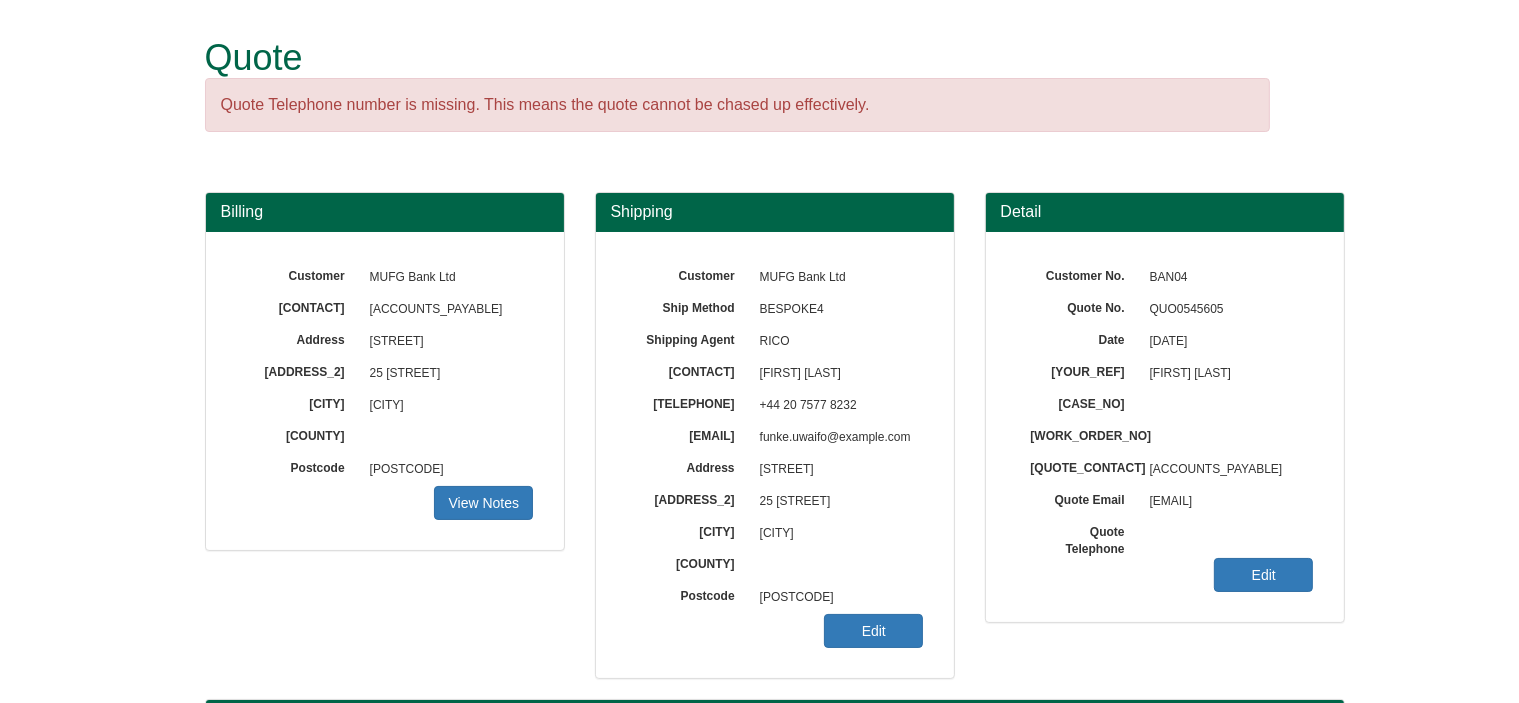 scroll, scrollTop: 268, scrollLeft: 0, axis: vertical 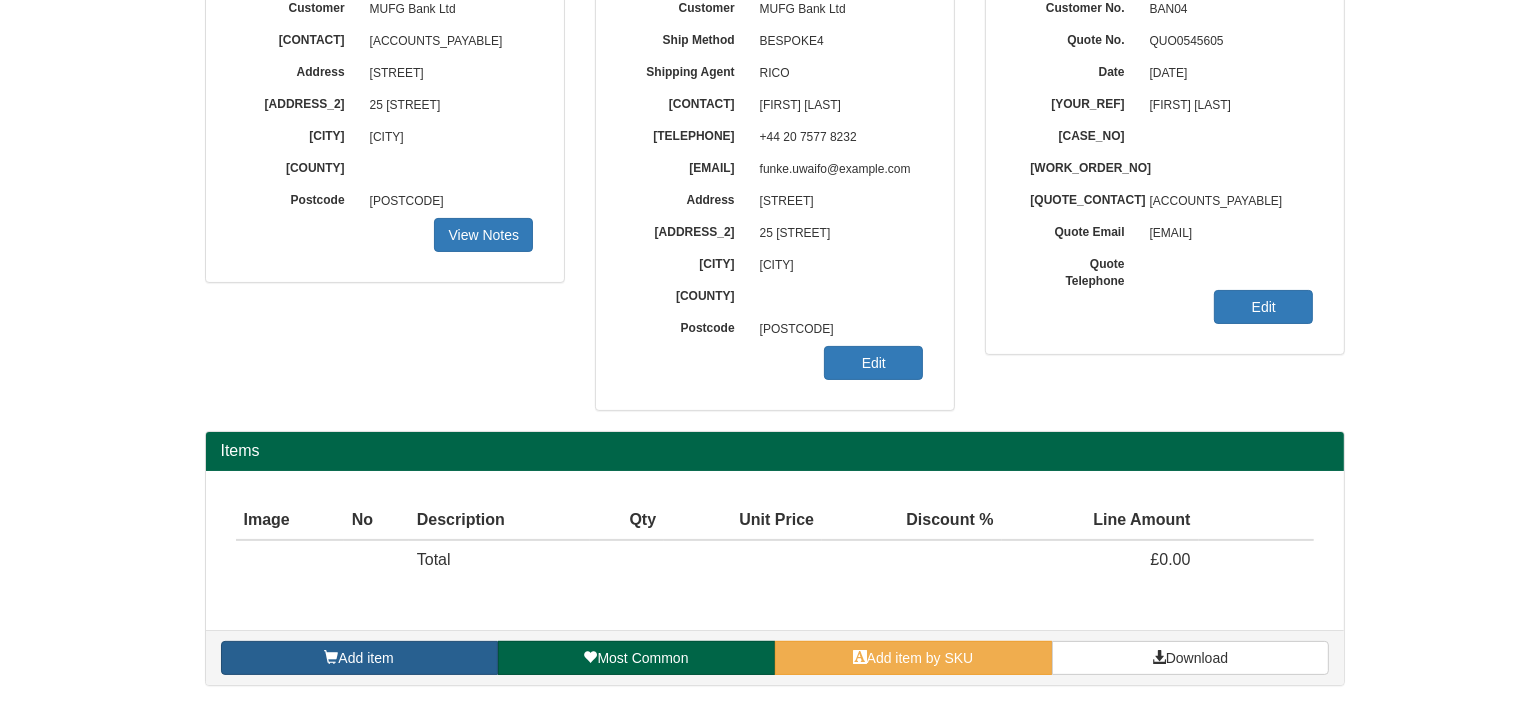 click on "Add item" at bounding box center [359, 658] 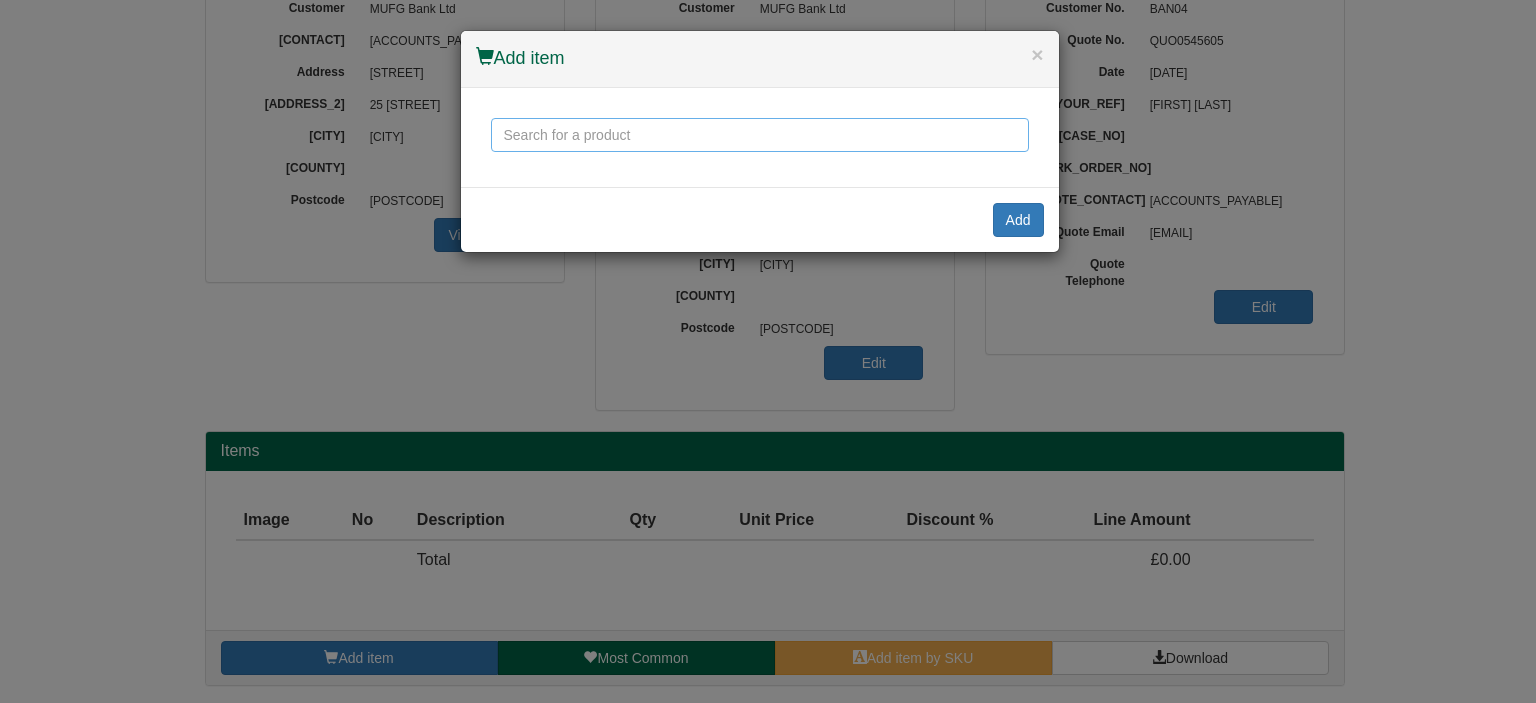 click at bounding box center (760, 135) 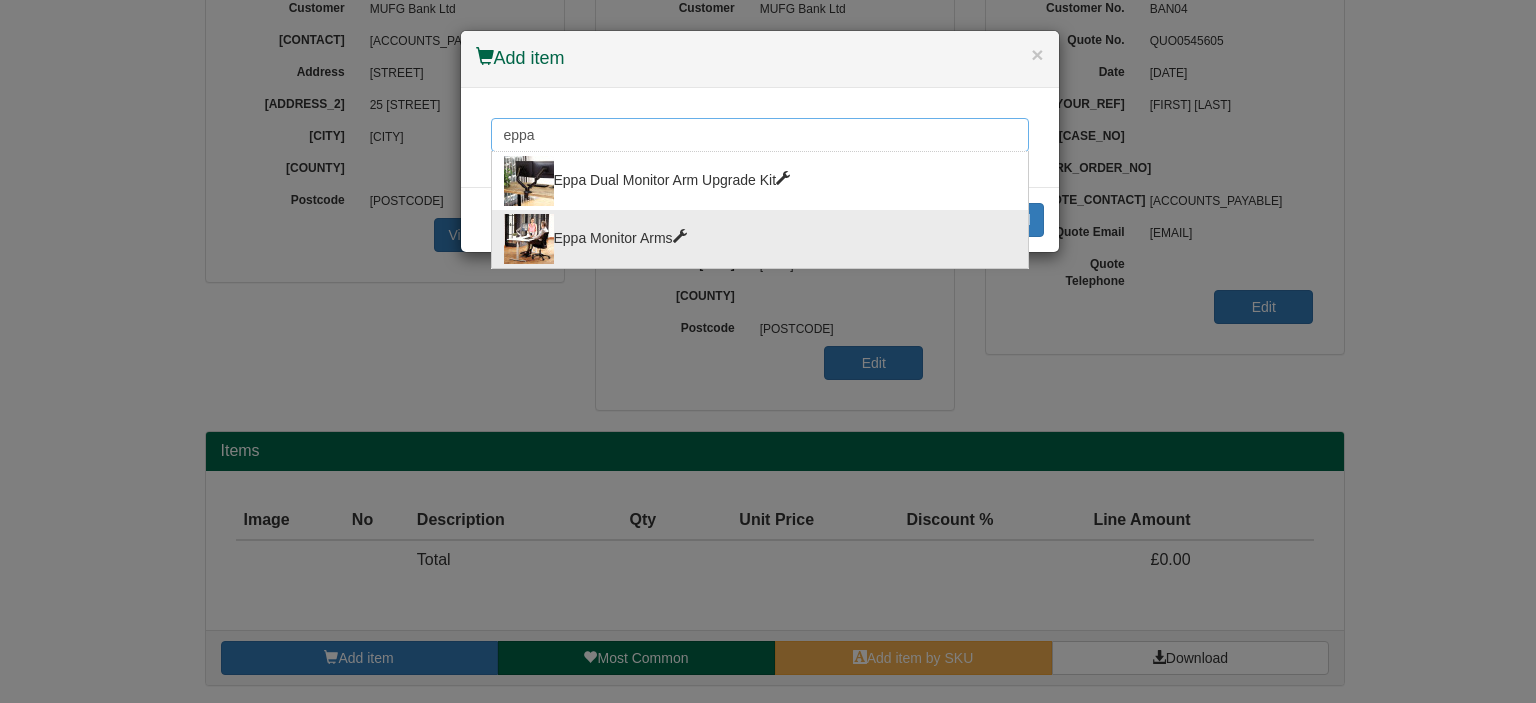 type on "eppa" 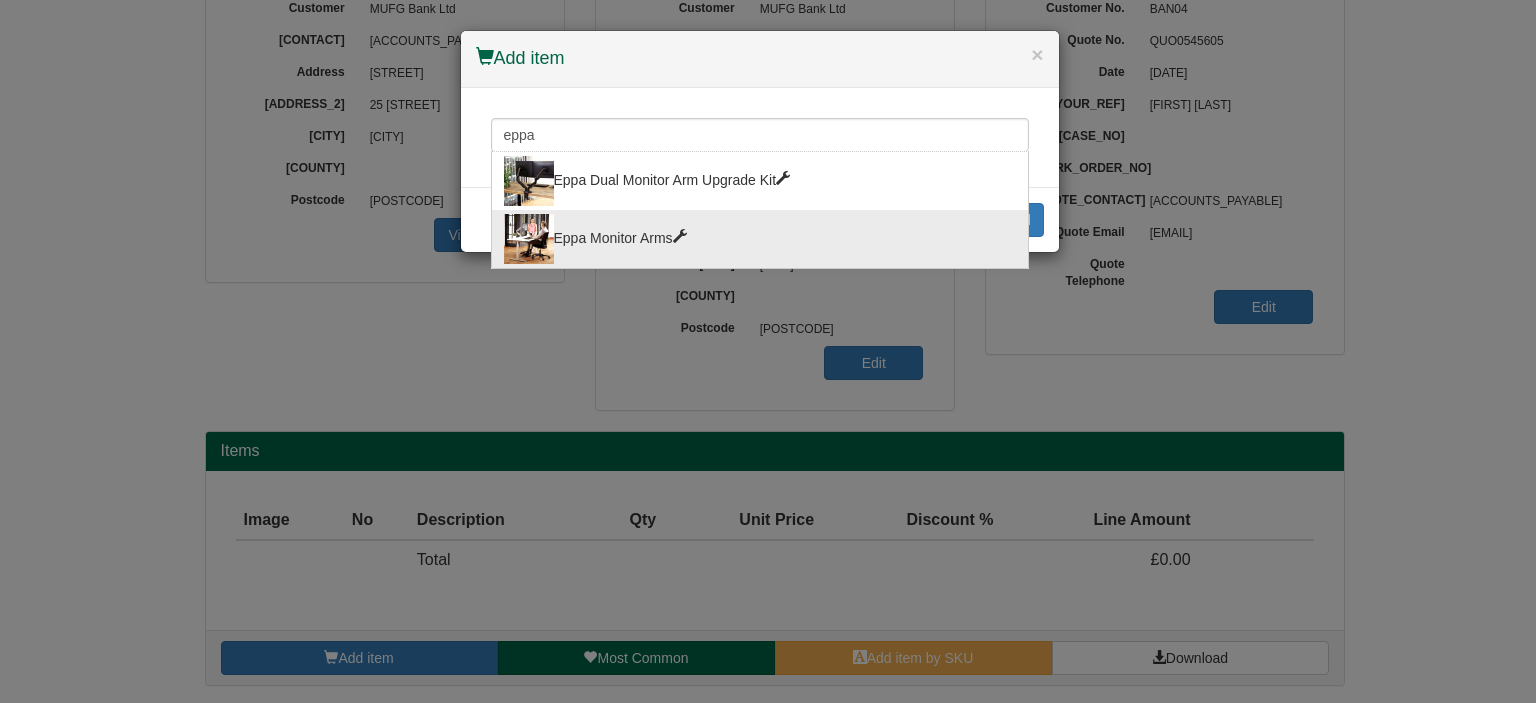 click on "Eppa Monitor Arms" at bounding box center (760, 239) 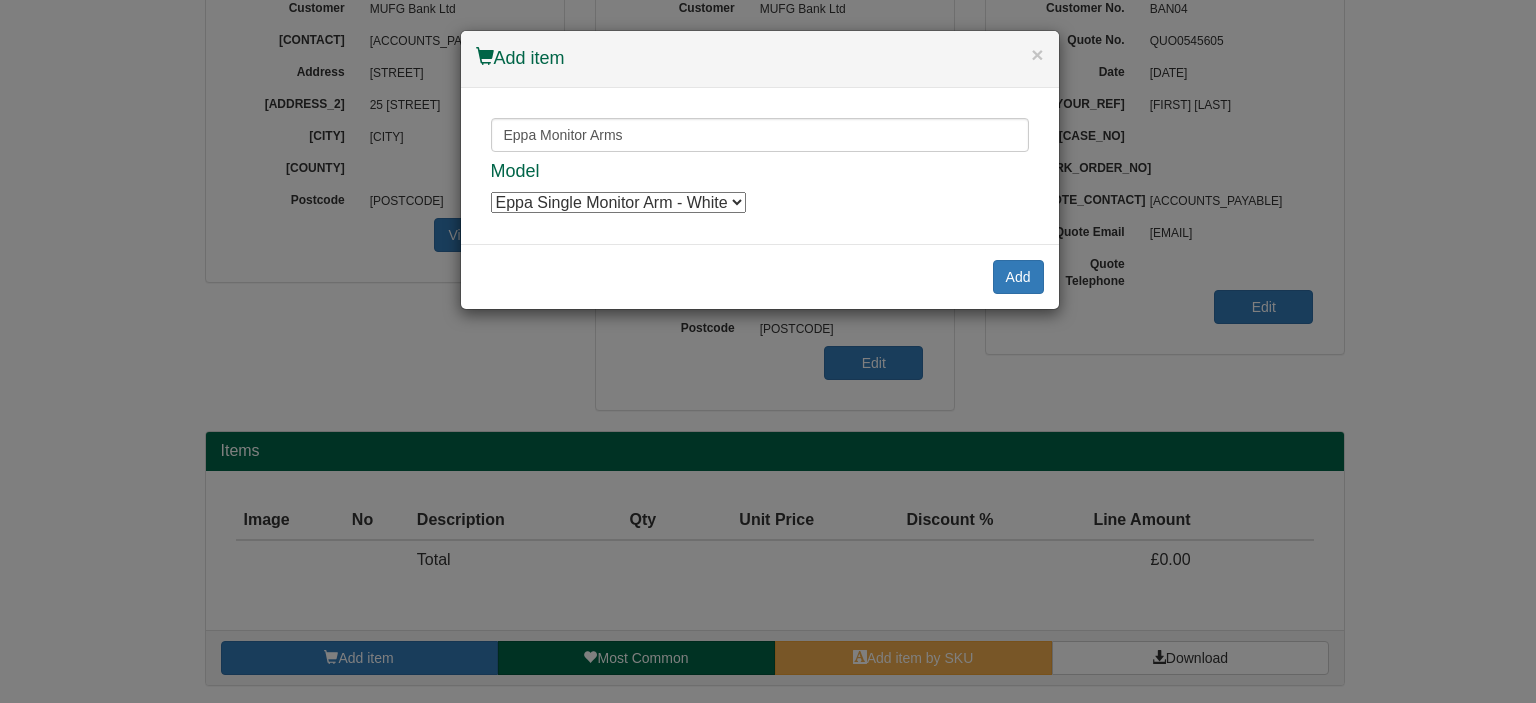 click on "Eppa Monitor Arms  Eppa Dual Monitor Arm Upgrade Kit  Eppa Monitor Arms
Model Eppa Single Monitor Arm - White Eppa Single Monitor Arm - White Eppa Single Monitor Arm - Black Eppa Single Monitor Arm - Black Eppa Single Monitor Arm - Grey Eppa Single Monitor Arm - Grey Eppa Dual Monitor Arm - White Eppa Dual Monitor Arm - White Eppa Dual Monitor Arm - Black Eppa Dual Monitor Arm - Black Eppa Dual Monitor Arm - Grey Eppa Dual Monitor Arm - Grey" at bounding box center (760, 166) 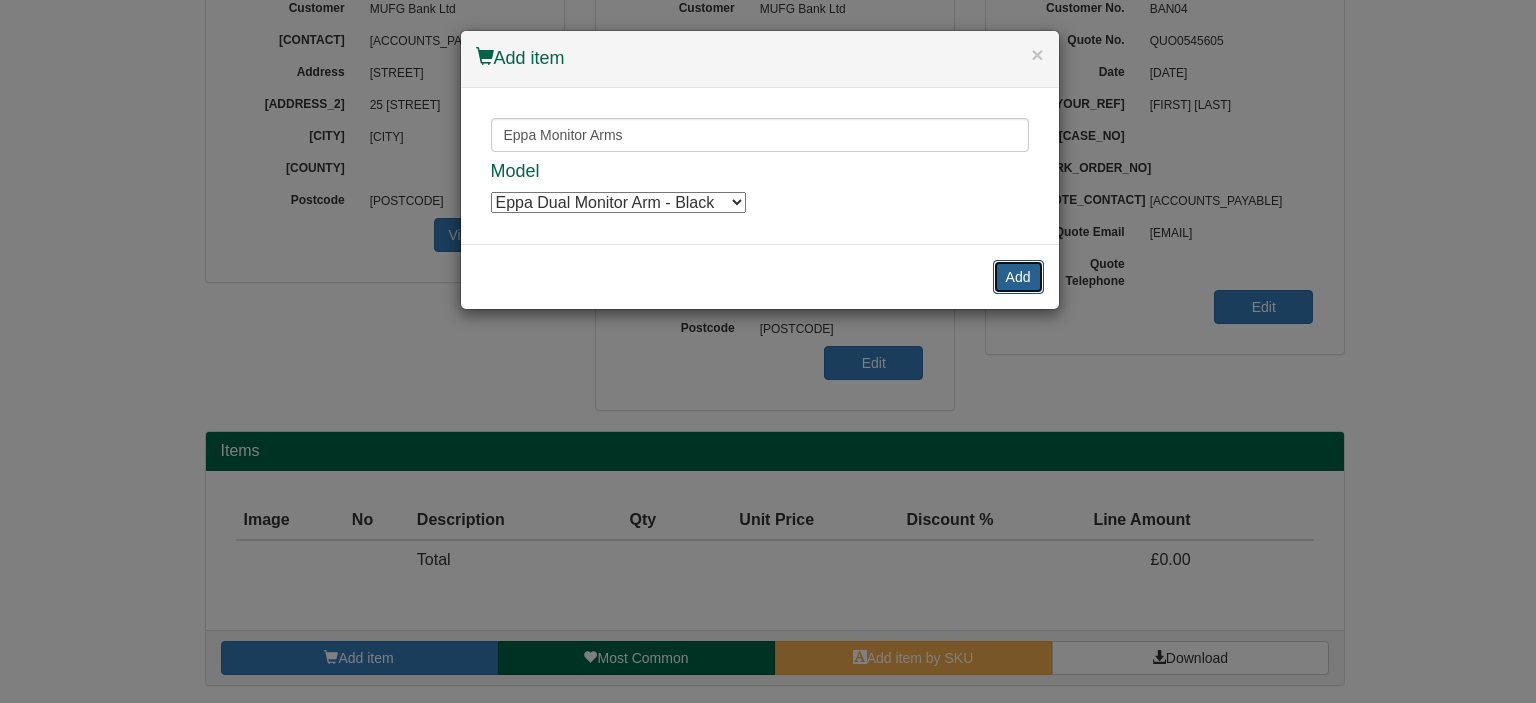 click on "Add" at bounding box center (1018, 277) 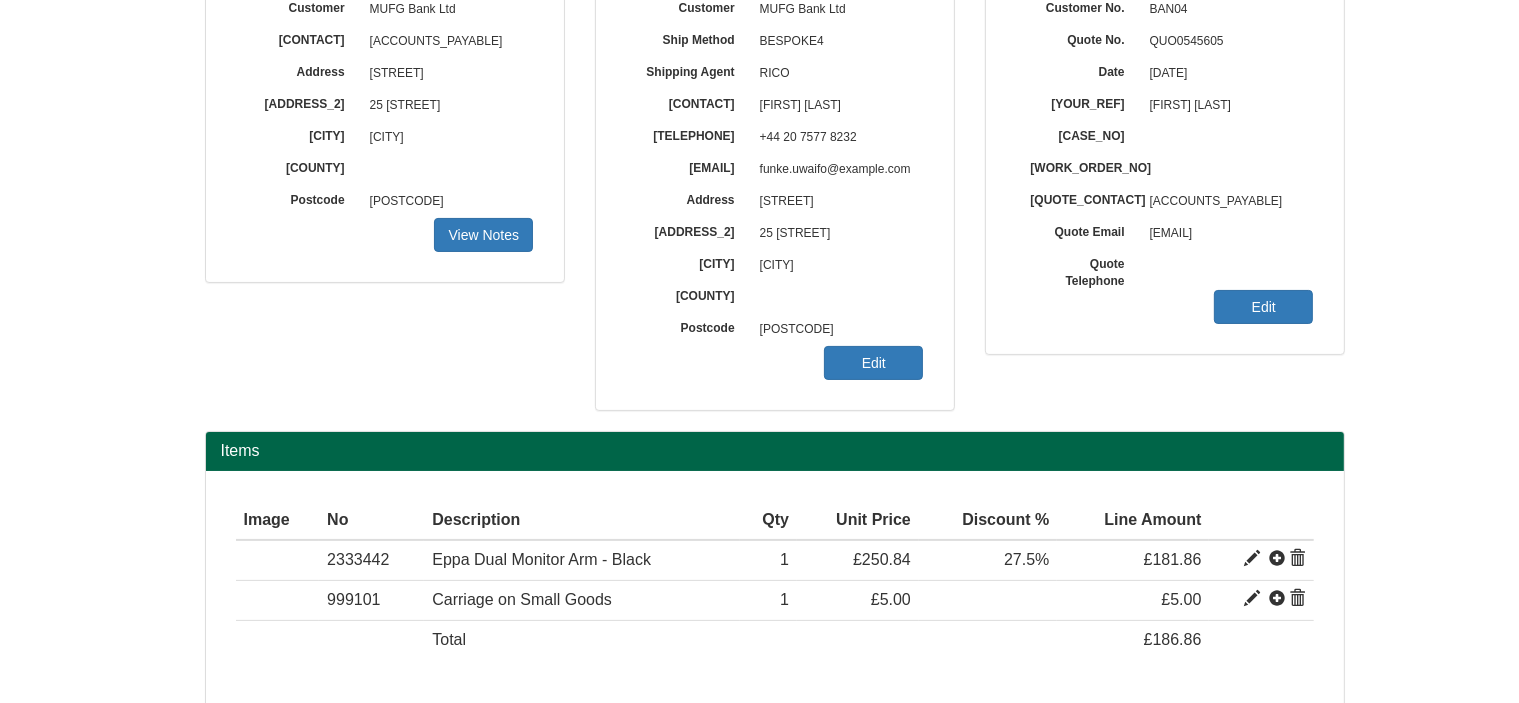 scroll, scrollTop: 347, scrollLeft: 0, axis: vertical 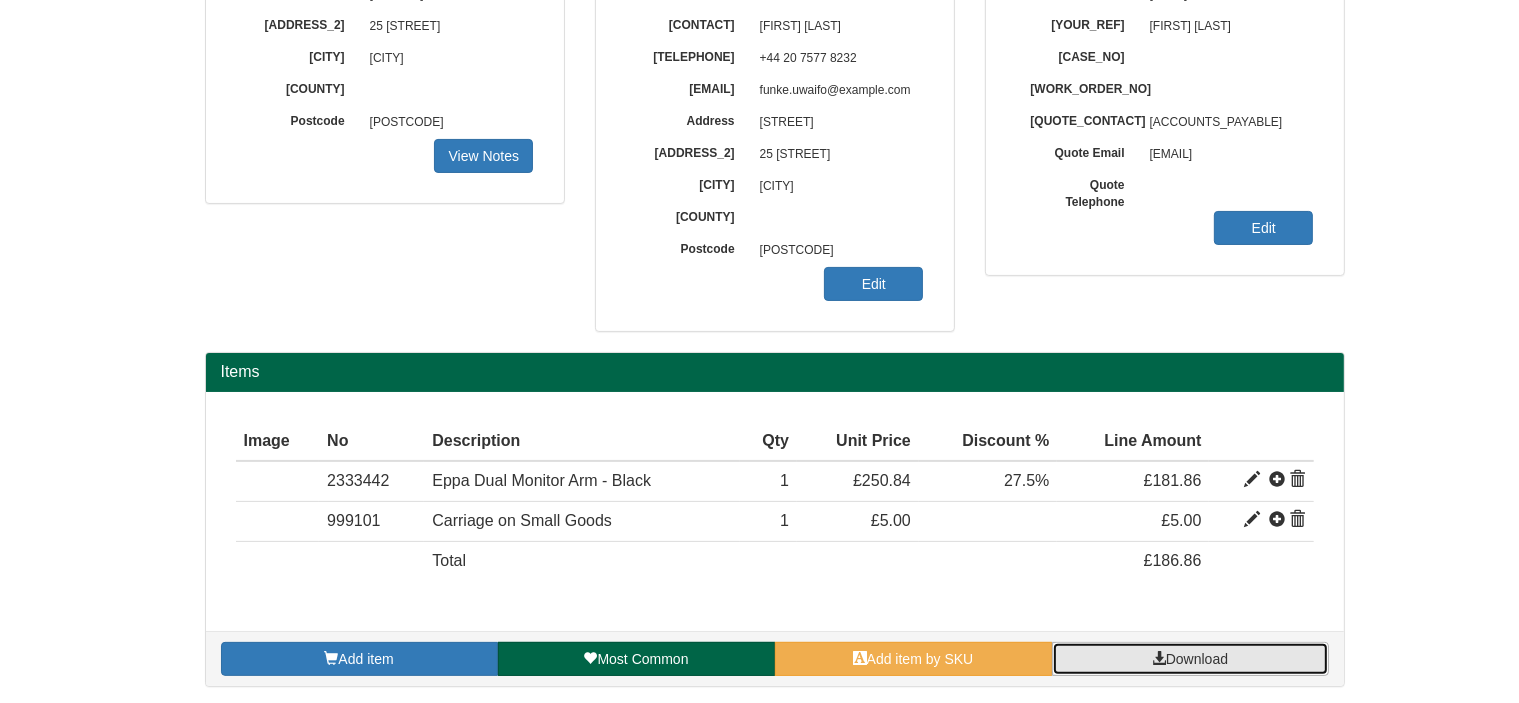 click at bounding box center (1159, 658) 